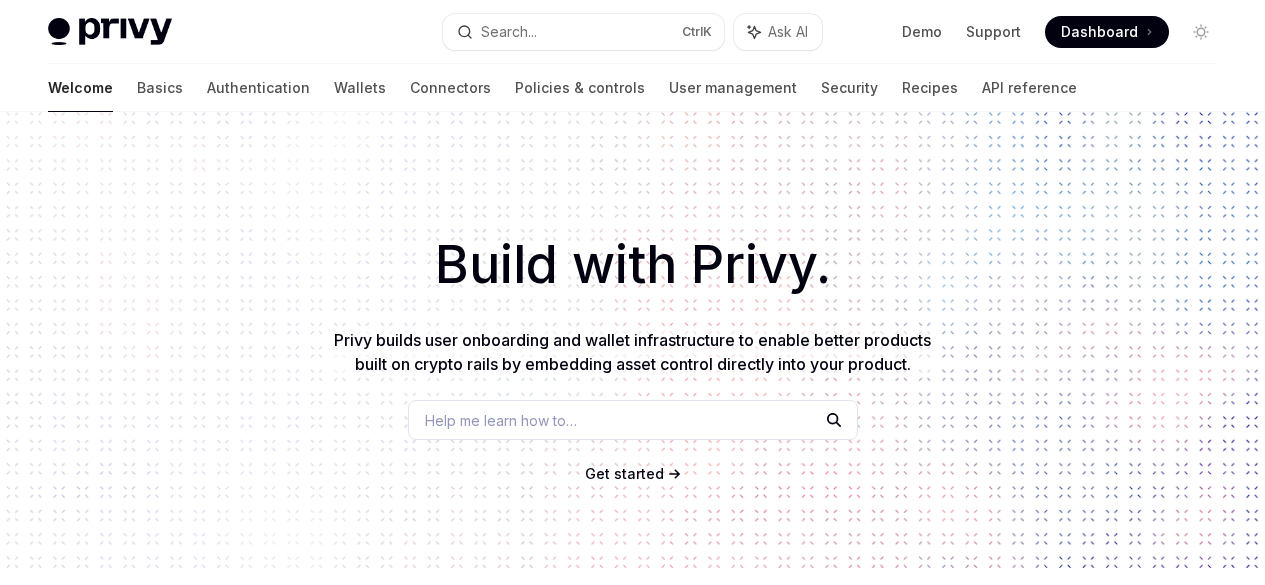 scroll, scrollTop: 0, scrollLeft: 0, axis: both 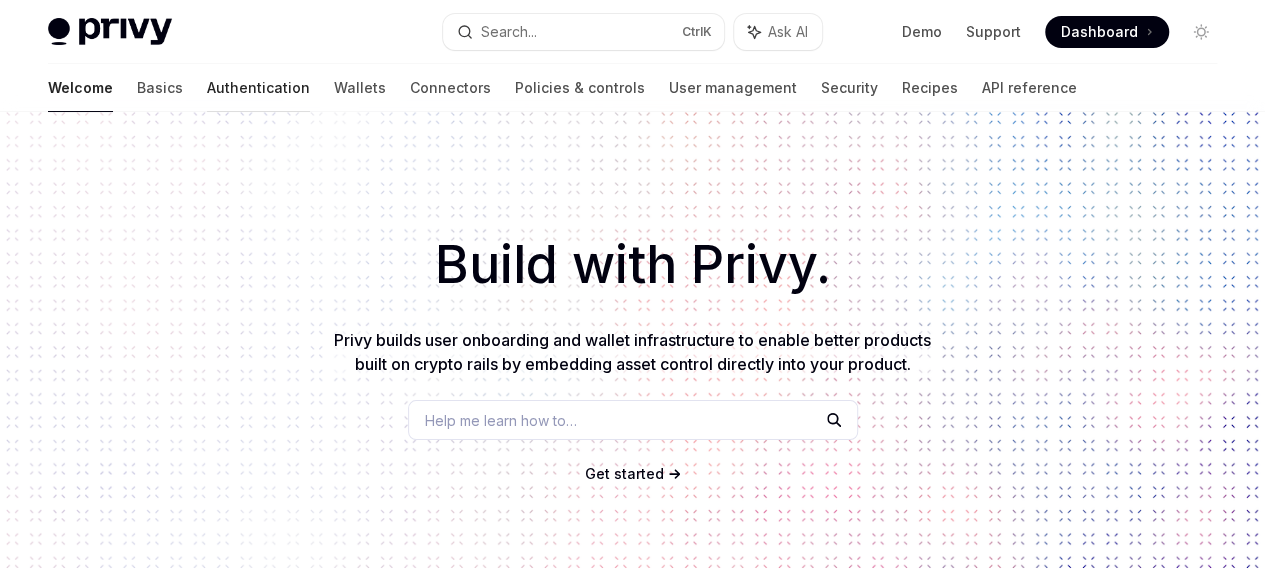 click on "Authentication" at bounding box center [258, 88] 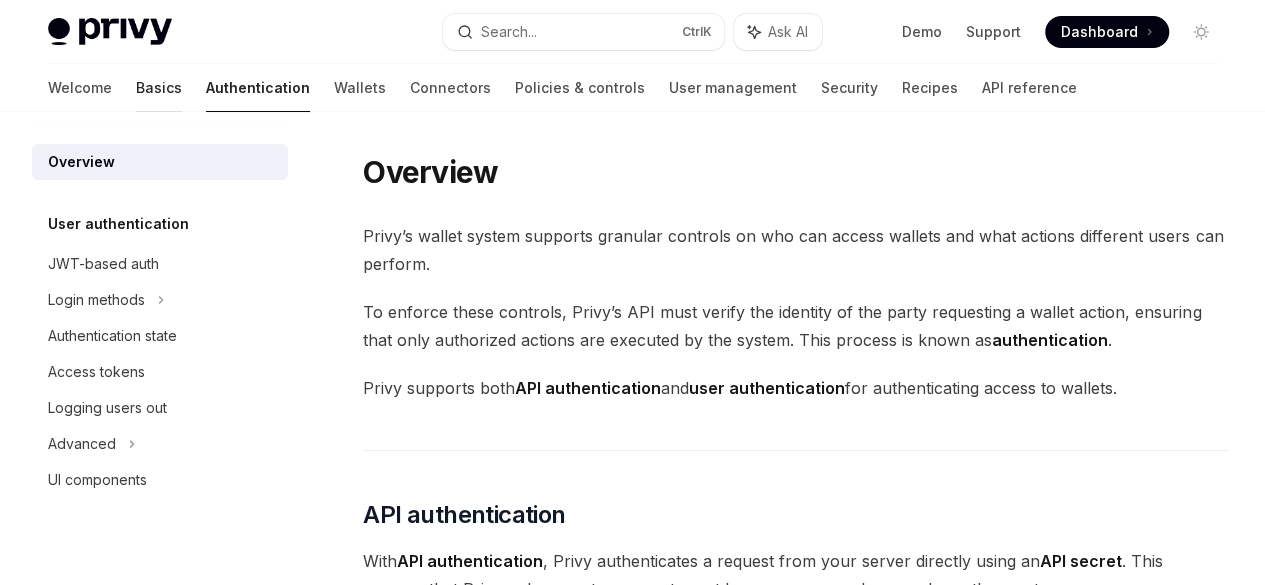 click on "Basics" at bounding box center (159, 88) 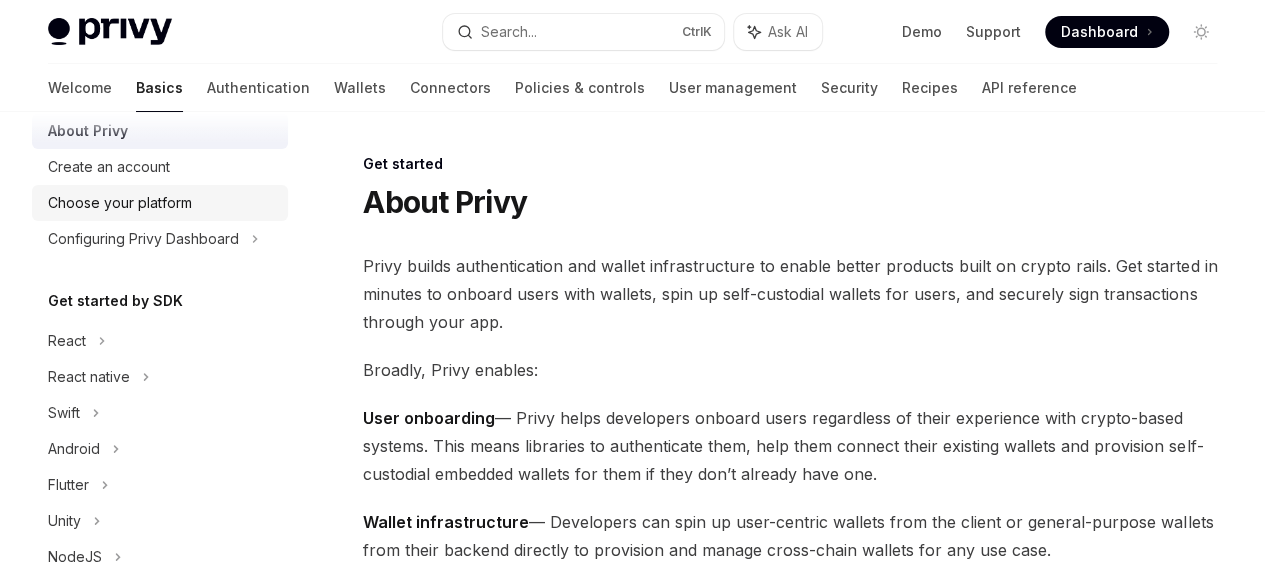 scroll, scrollTop: 66, scrollLeft: 0, axis: vertical 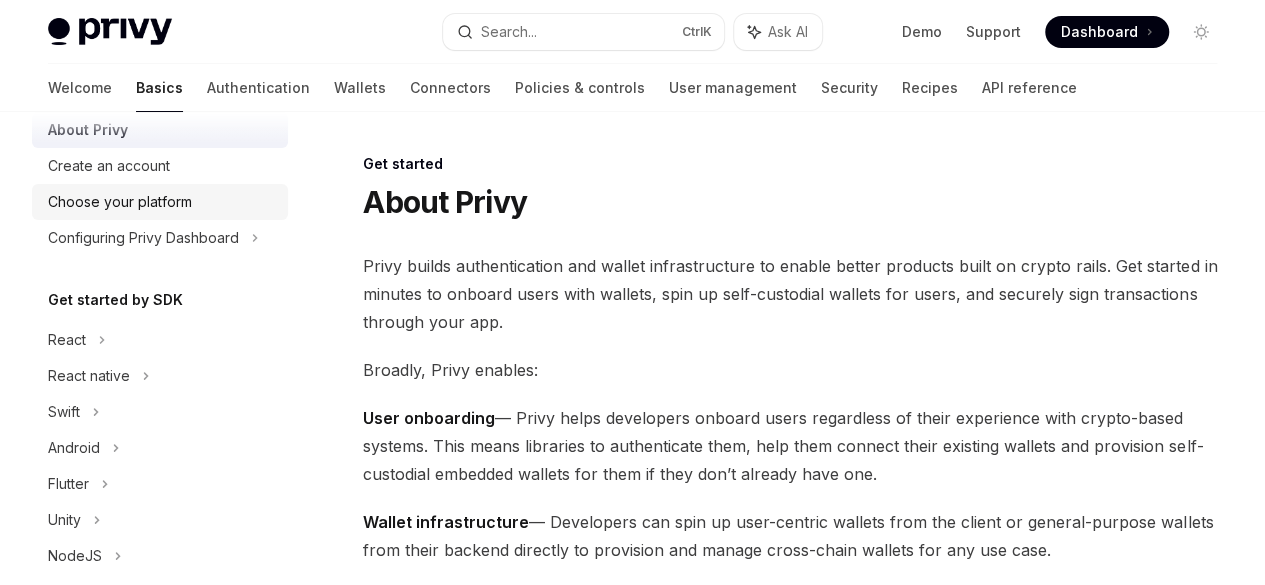 click on "Choose your platform" at bounding box center [160, 202] 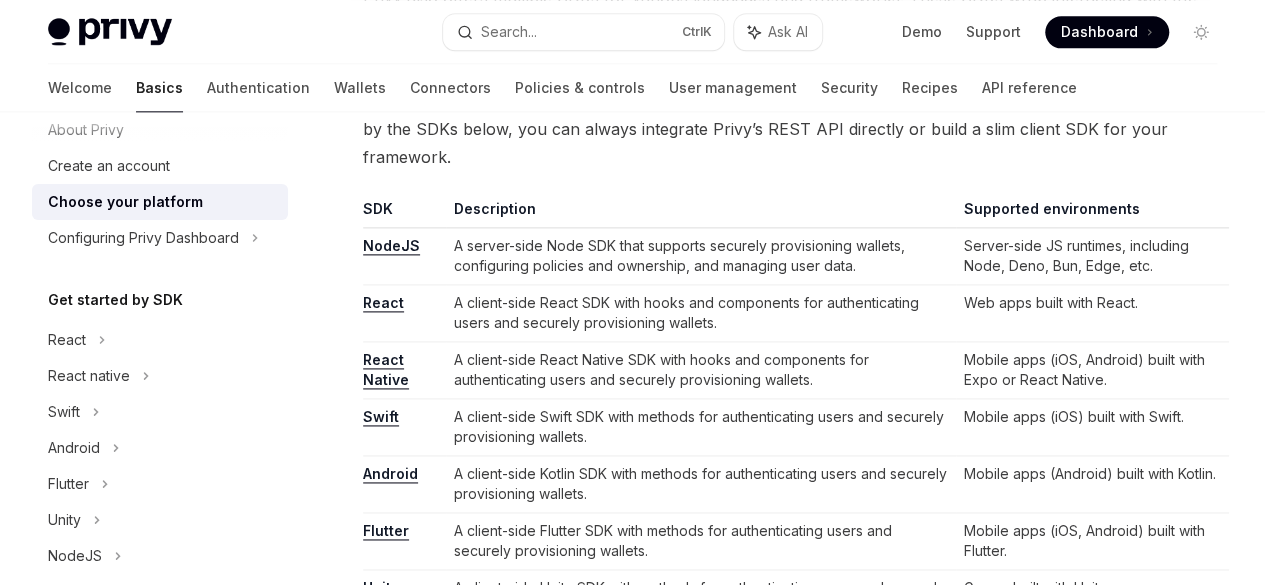 scroll, scrollTop: 1354, scrollLeft: 0, axis: vertical 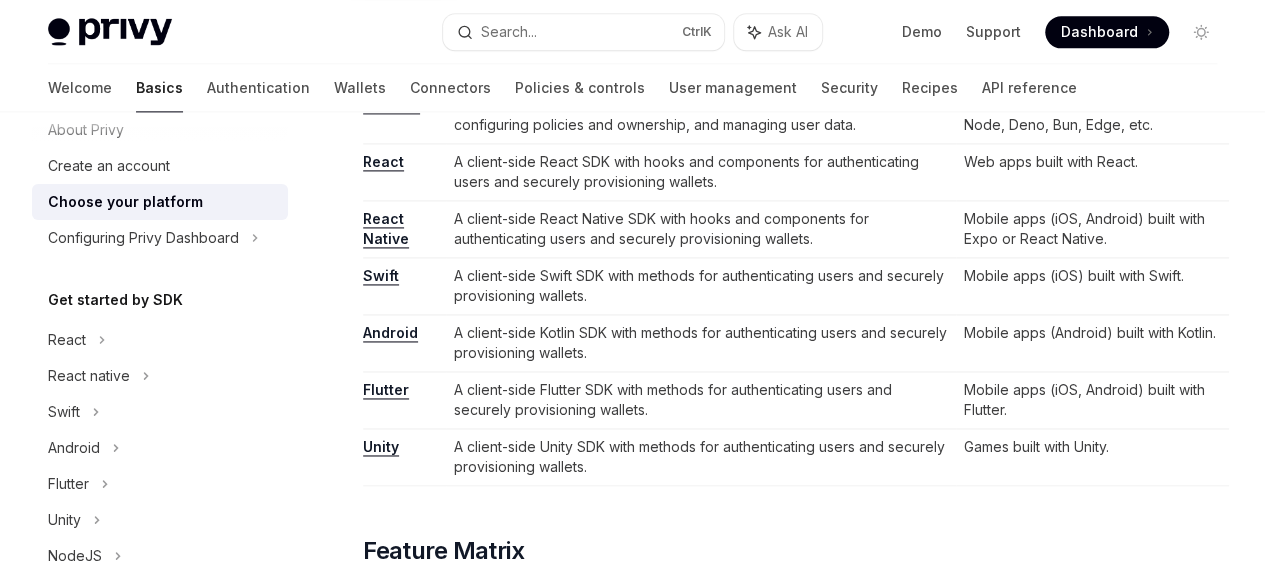 click on "React" at bounding box center [383, 162] 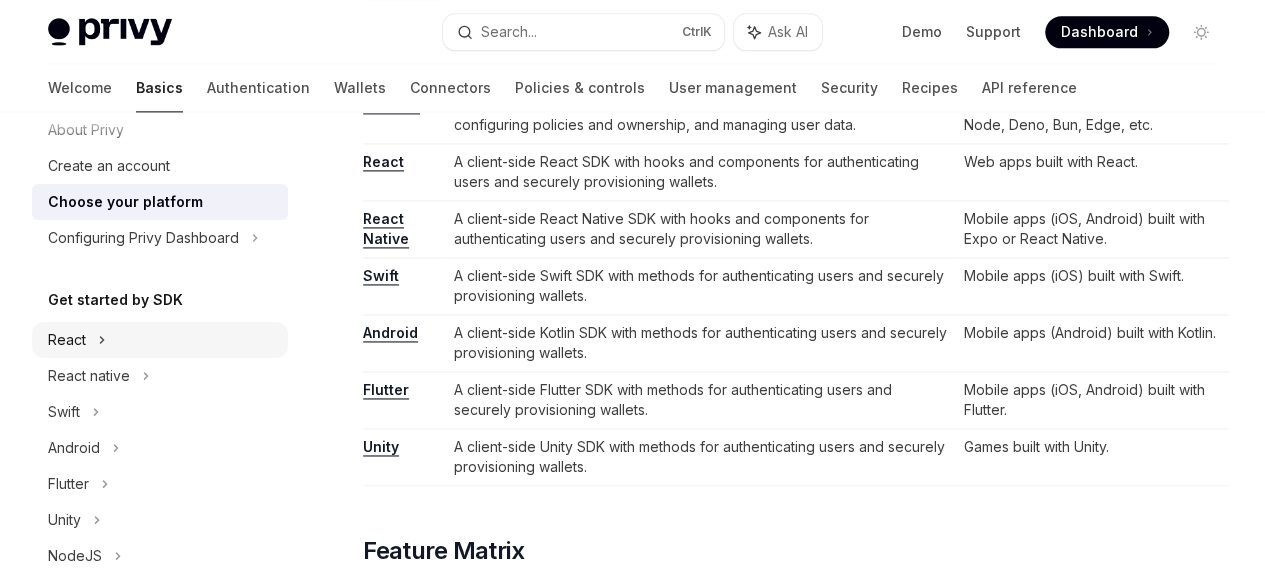 click on "React" at bounding box center [160, 340] 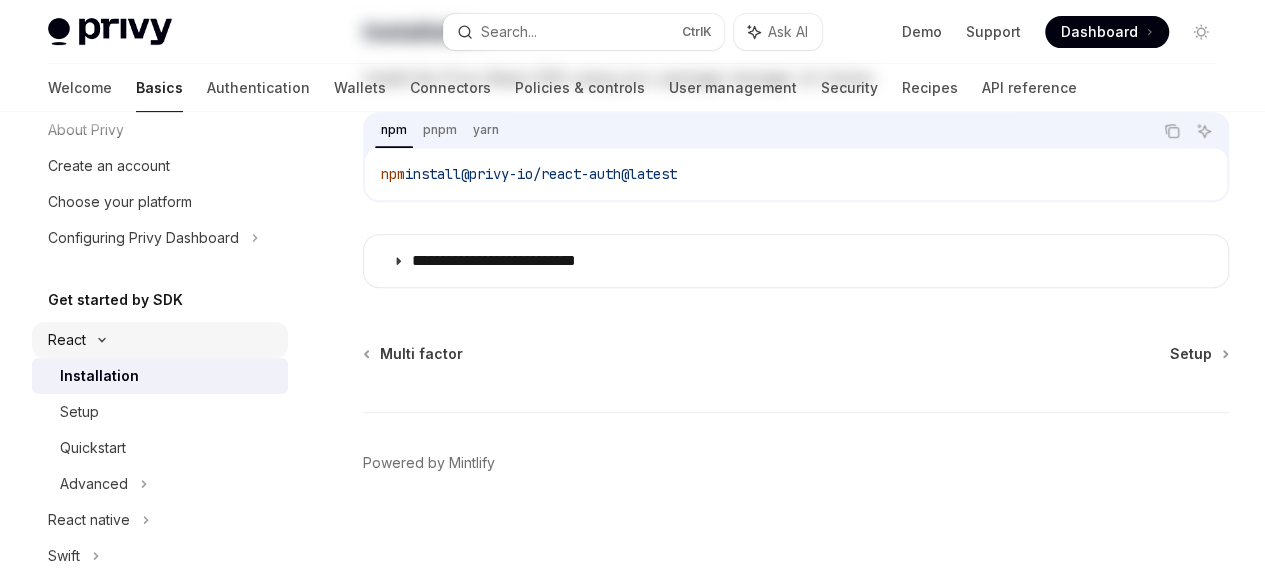 scroll, scrollTop: 0, scrollLeft: 0, axis: both 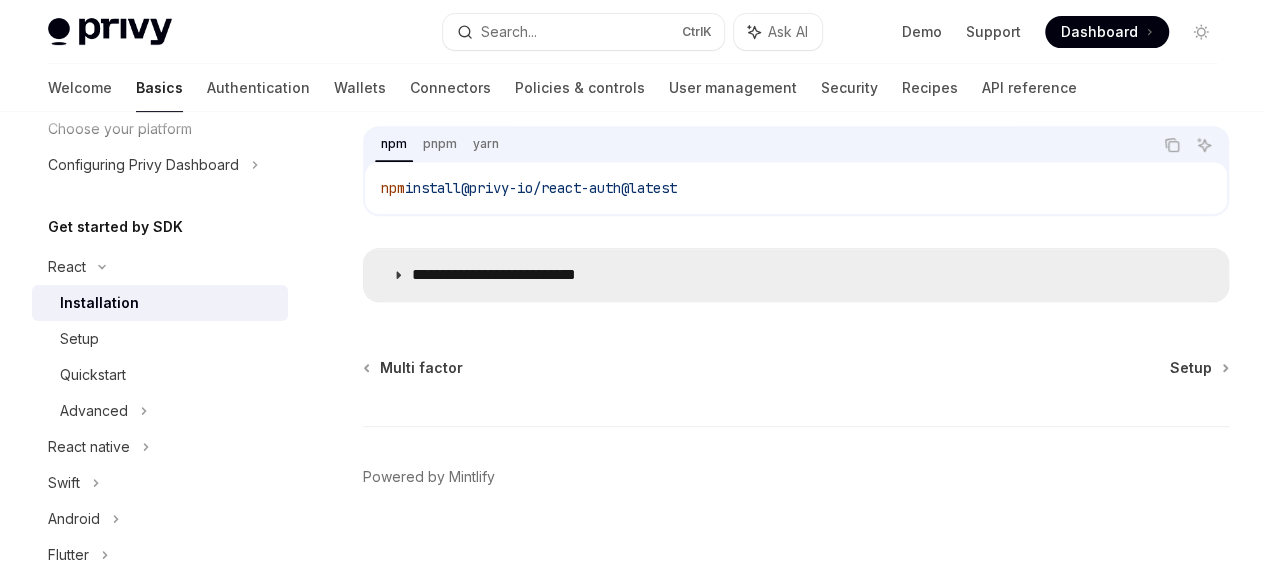 click 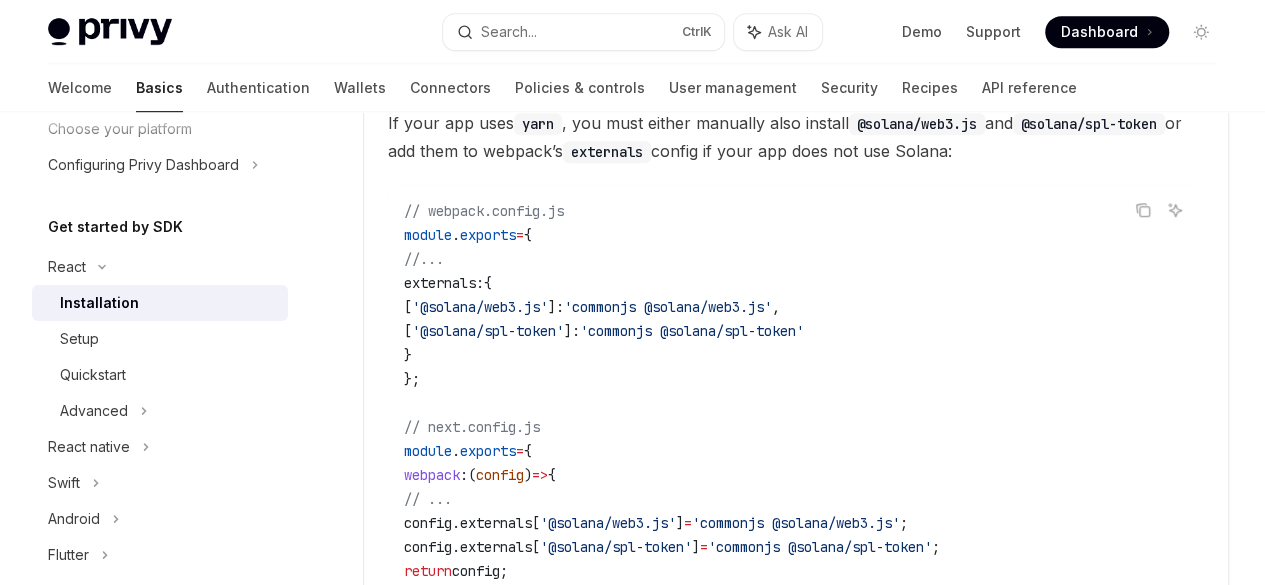 scroll, scrollTop: 606, scrollLeft: 0, axis: vertical 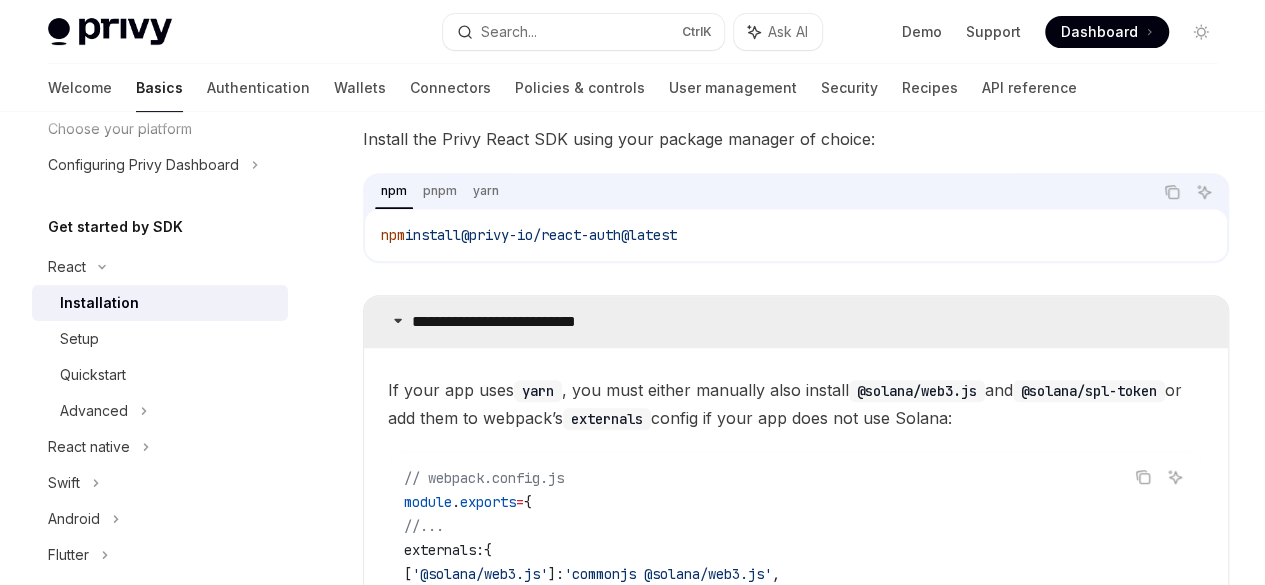 click on "**********" at bounding box center [796, 322] 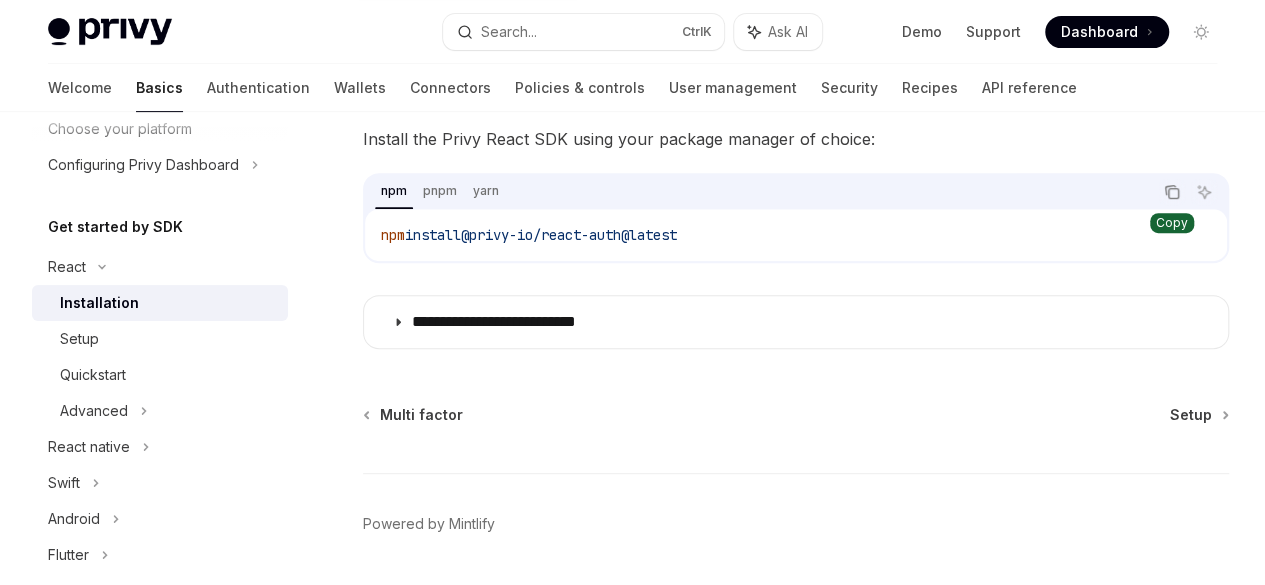 click 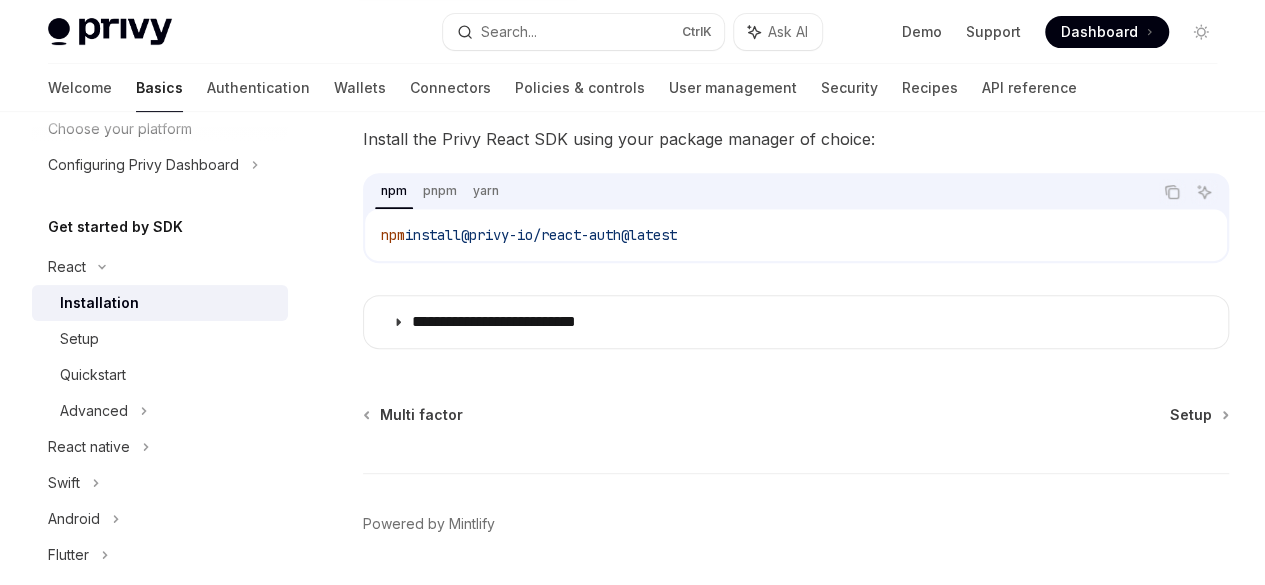 click on "**********" at bounding box center (608, 231) 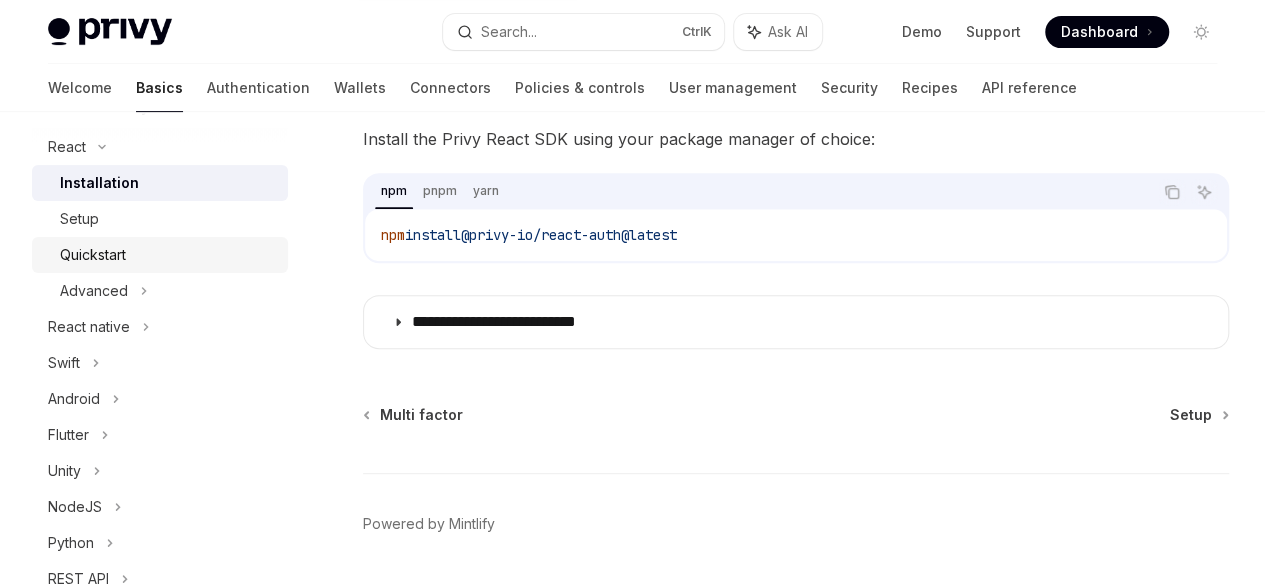 scroll, scrollTop: 260, scrollLeft: 0, axis: vertical 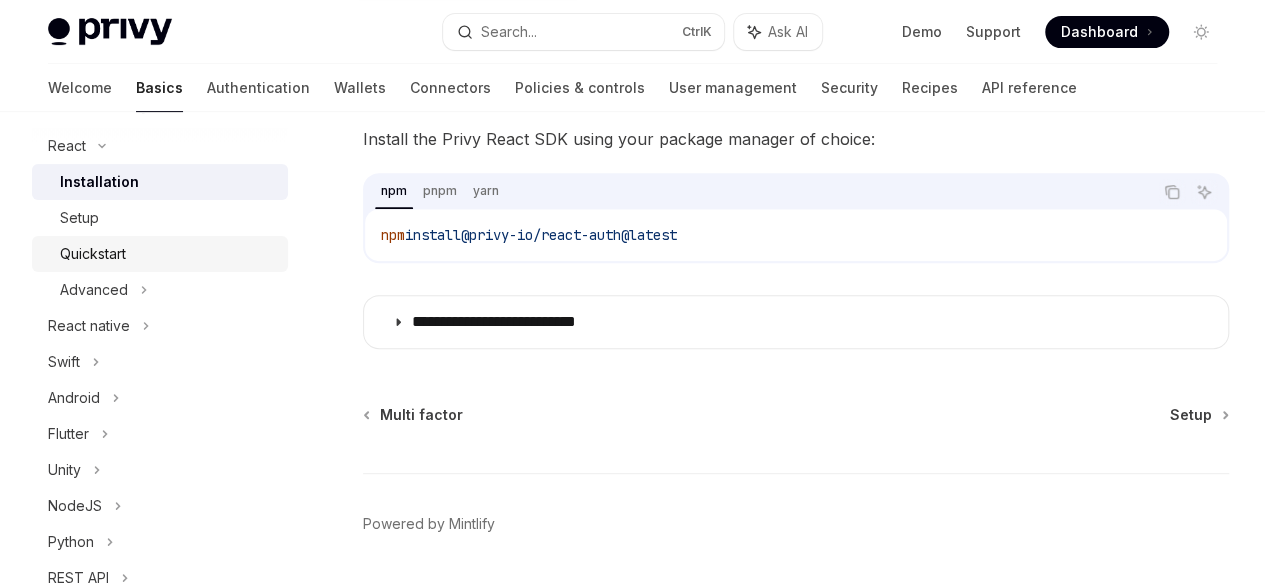 click on "Quickstart" at bounding box center (168, 254) 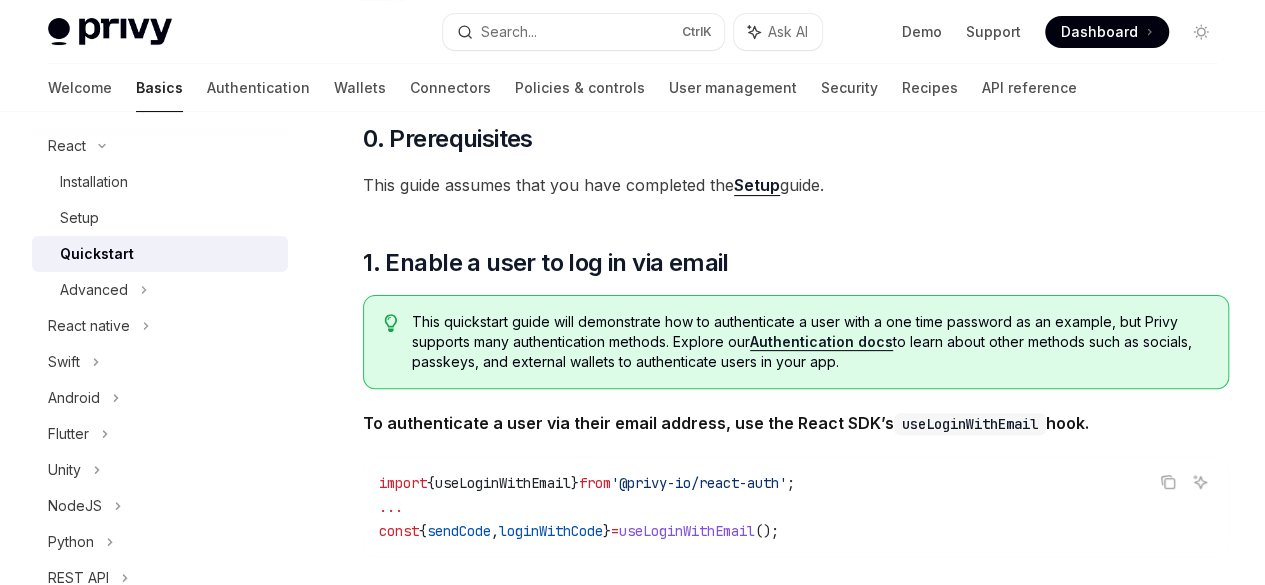 scroll, scrollTop: 166, scrollLeft: 0, axis: vertical 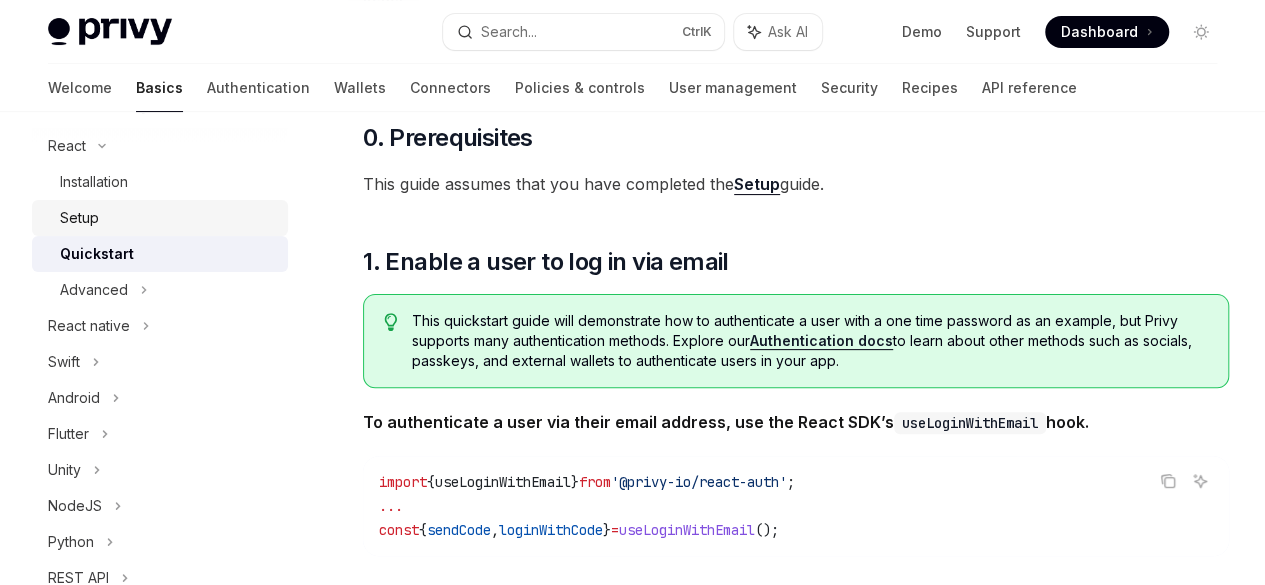 click on "Setup" at bounding box center [79, 218] 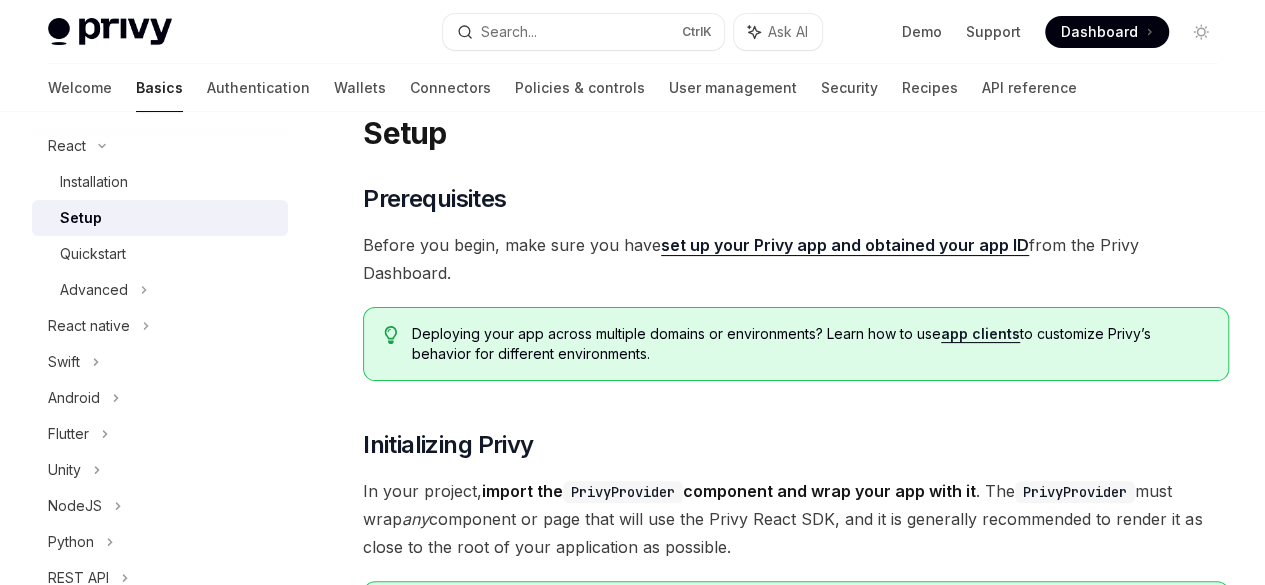 scroll, scrollTop: 84, scrollLeft: 0, axis: vertical 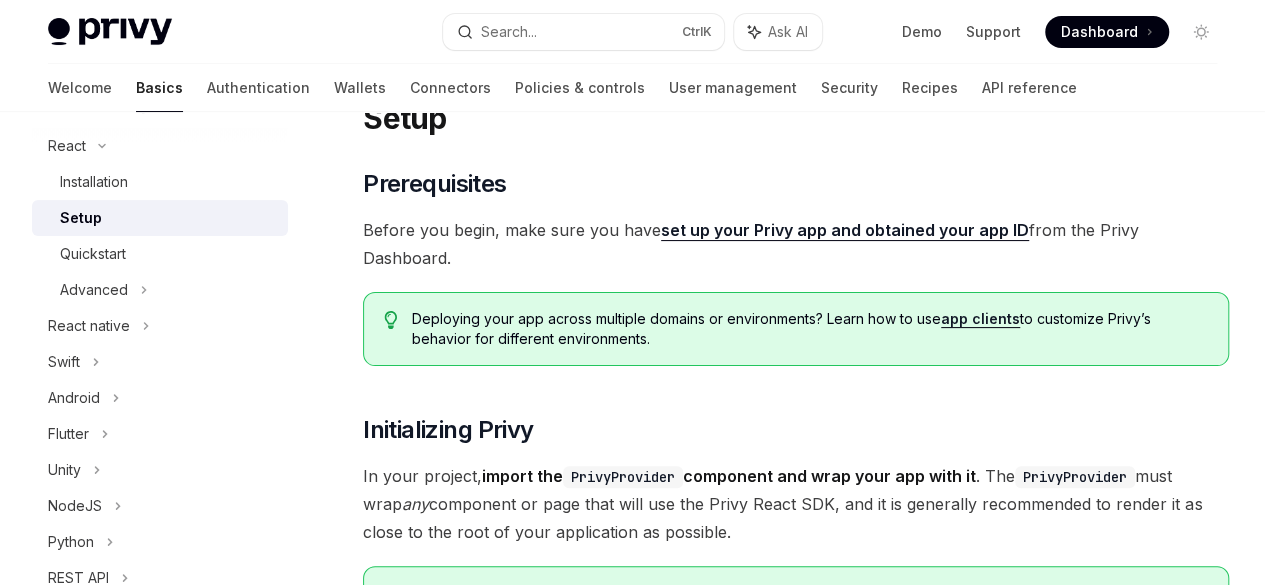 click on "set up your Privy app and obtained your app ID" at bounding box center (845, 230) 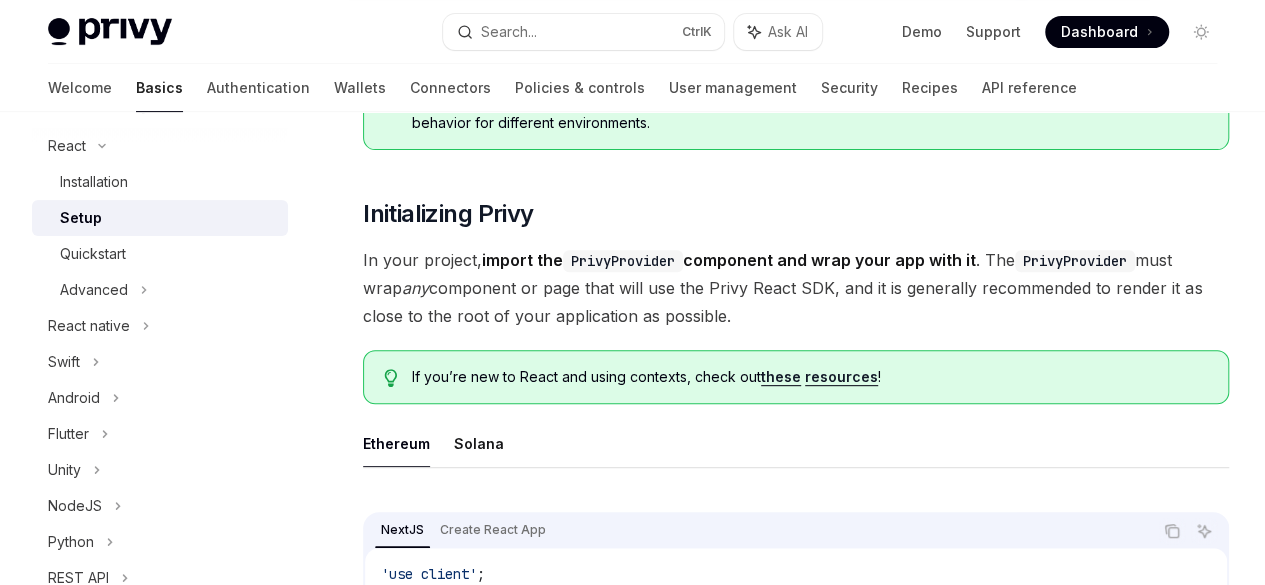 scroll, scrollTop: 369, scrollLeft: 0, axis: vertical 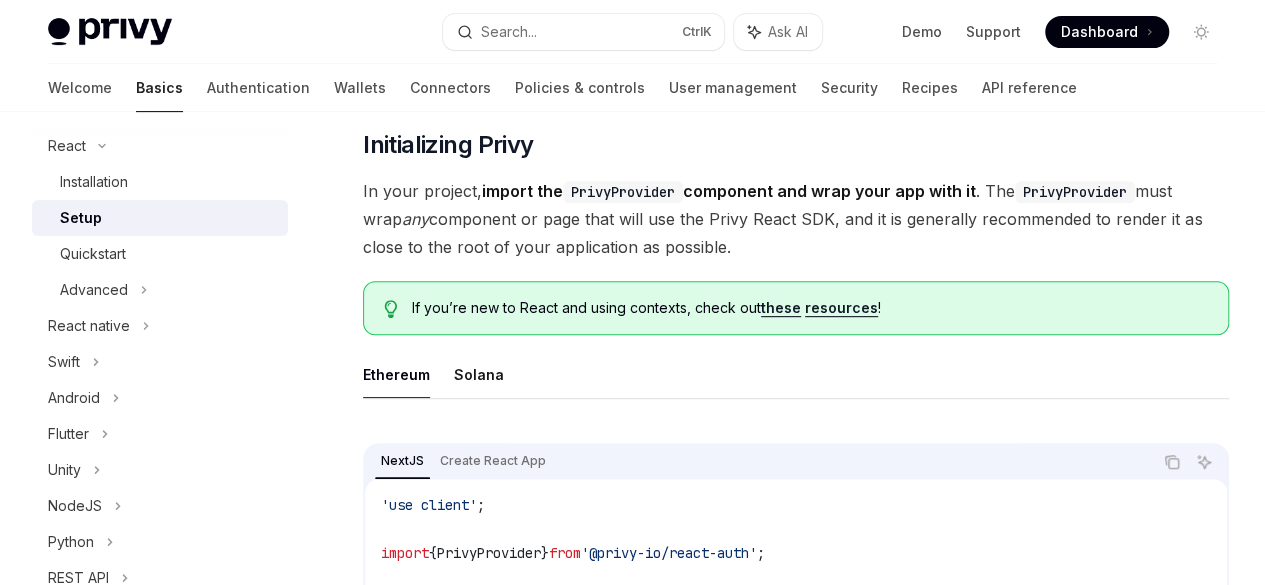 click on "PrivyProvider" at bounding box center [1075, 192] 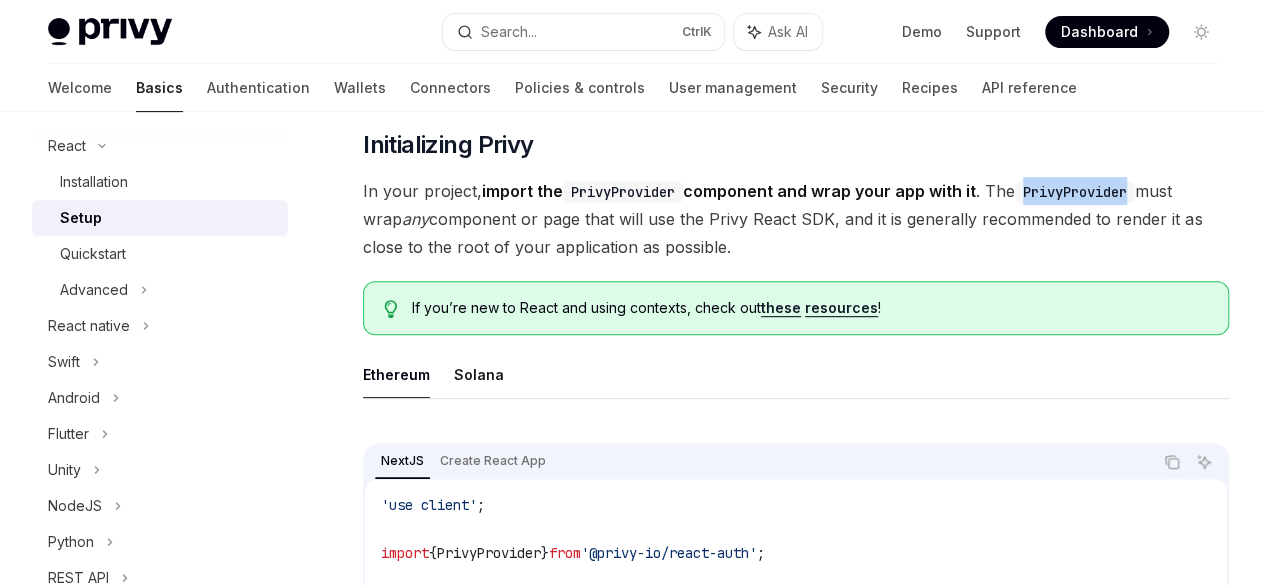 click on "PrivyProvider" at bounding box center (1075, 192) 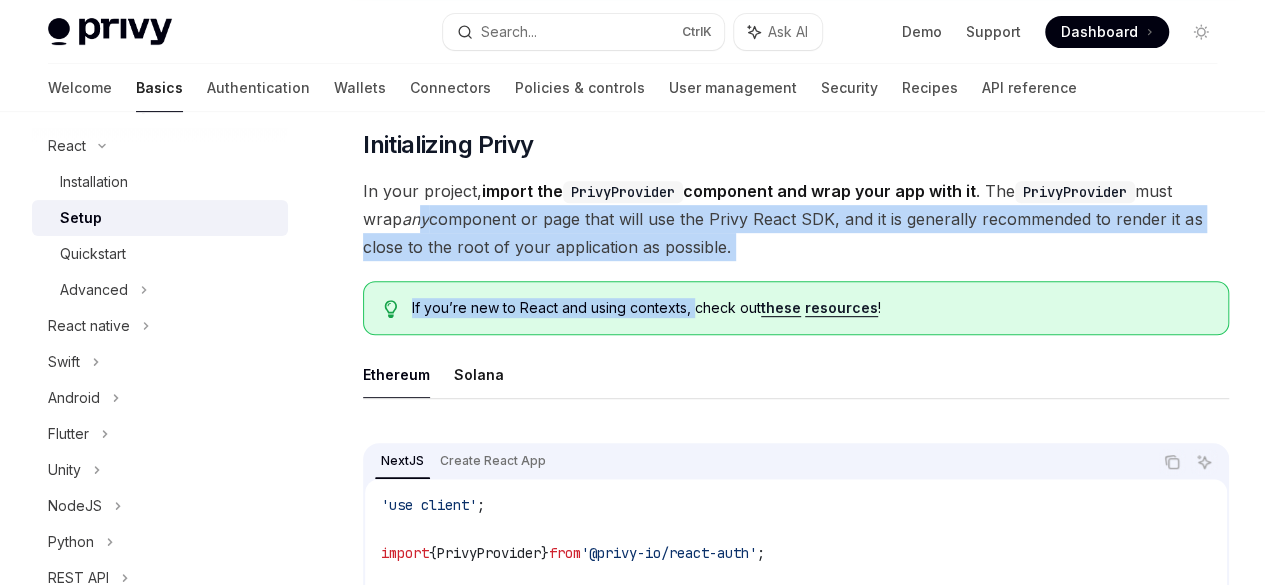 drag, startPoint x: 754, startPoint y: 241, endPoint x: 693, endPoint y: 339, distance: 115.43397 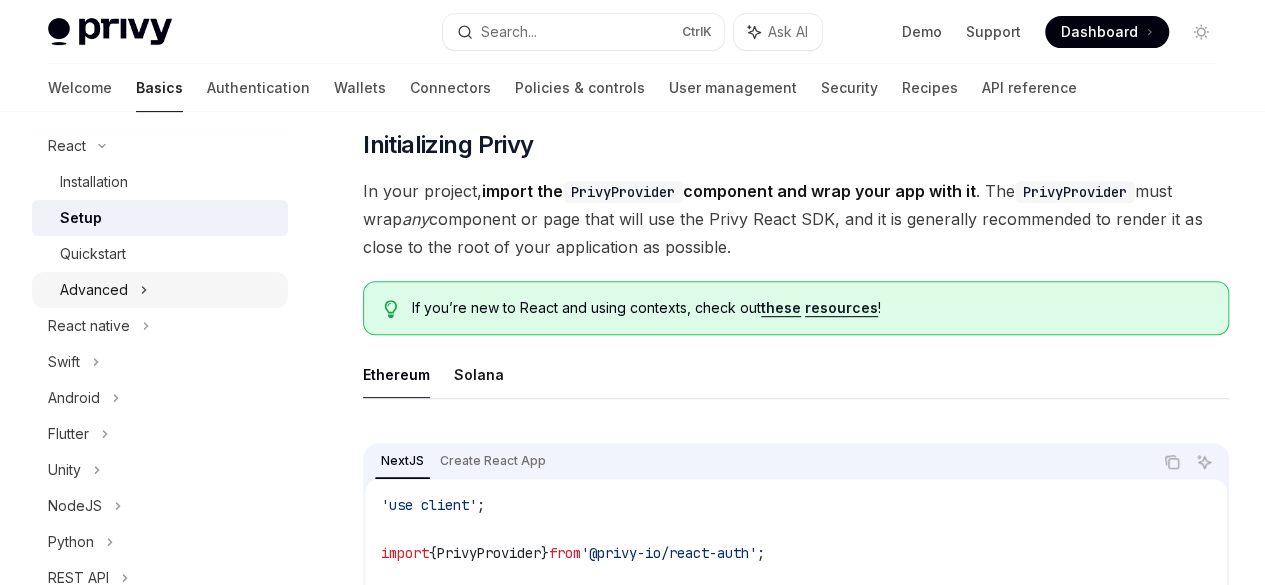 click on "Advanced" at bounding box center (160, 290) 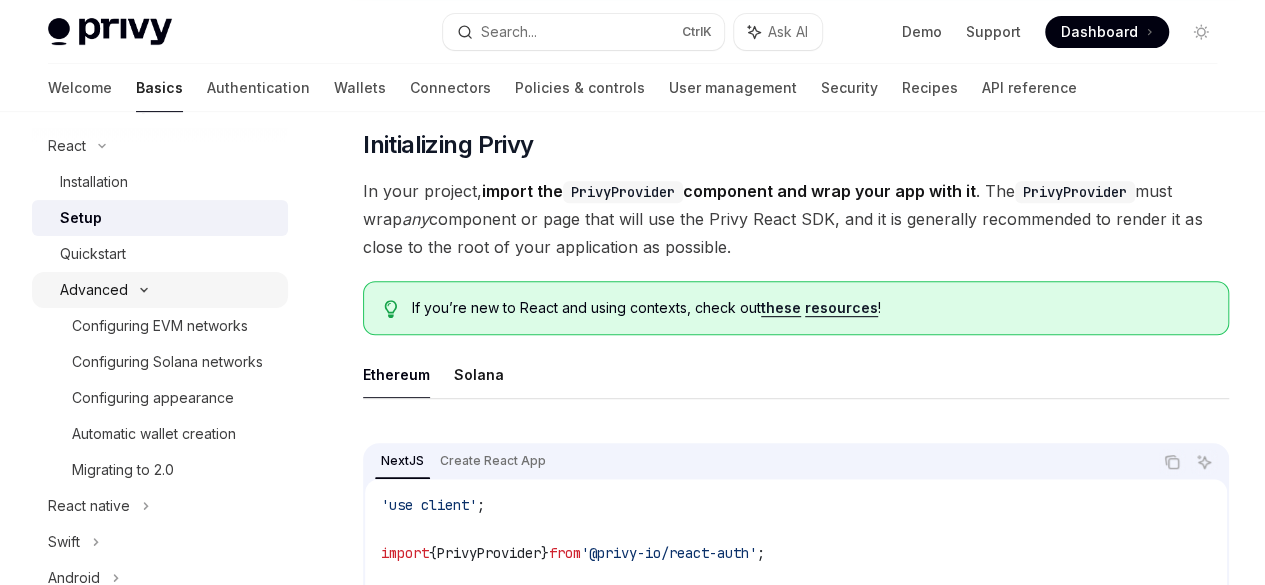 type on "*" 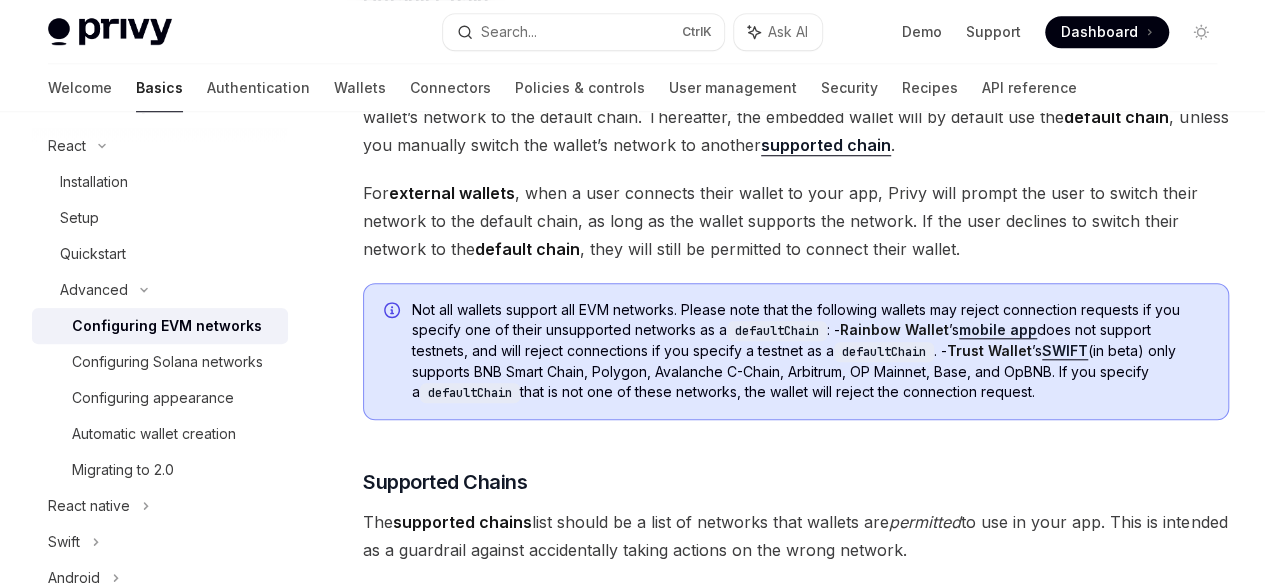 scroll, scrollTop: 768, scrollLeft: 0, axis: vertical 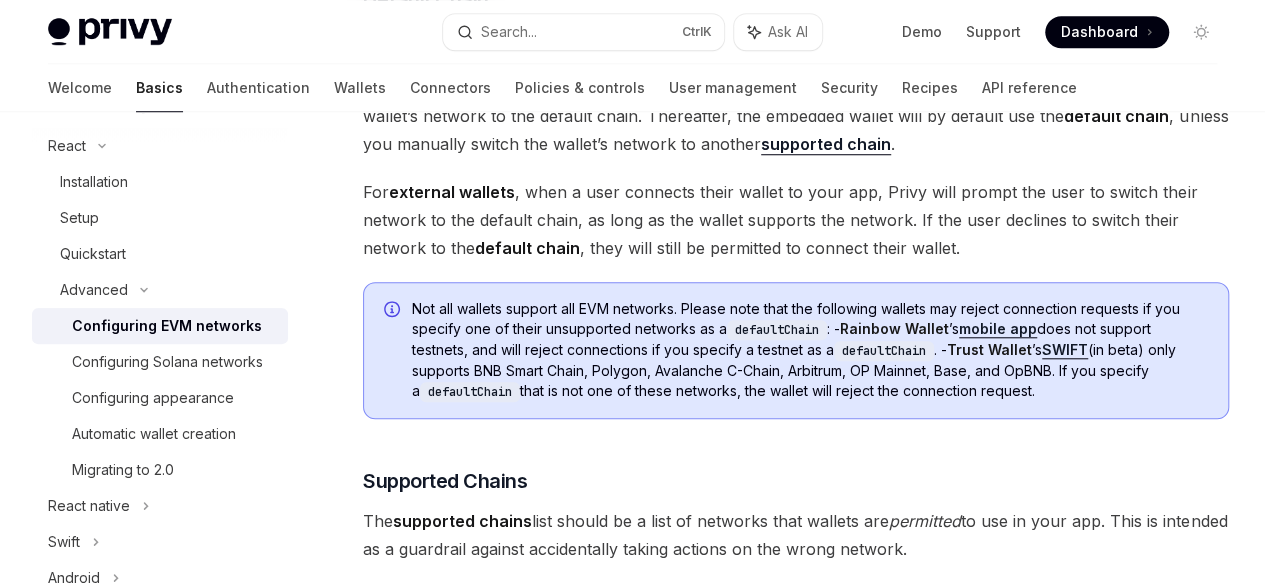 click on "embedded wallets" at bounding box center (461, 88) 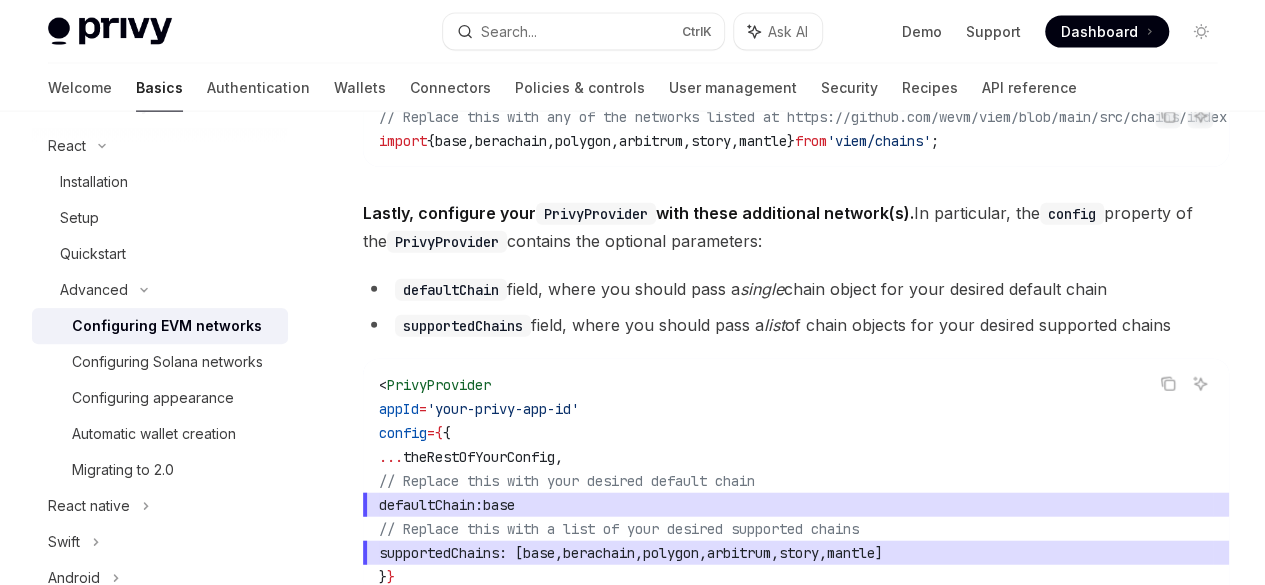 scroll, scrollTop: 2220, scrollLeft: 0, axis: vertical 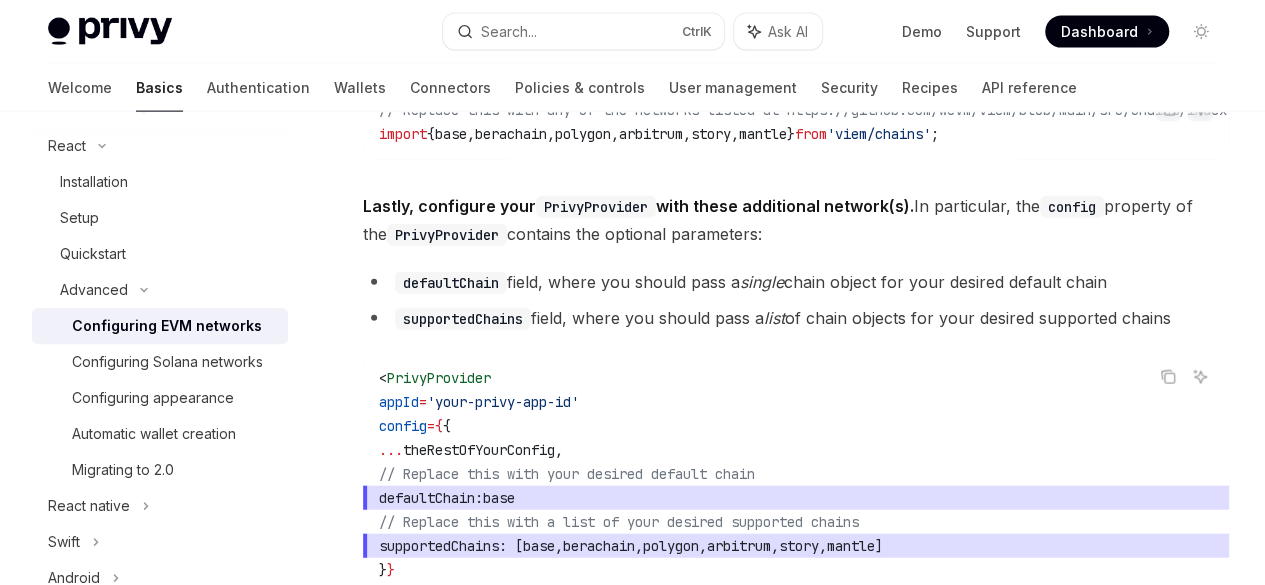 click on "viem -Supported Networks" at bounding box center [490, -249] 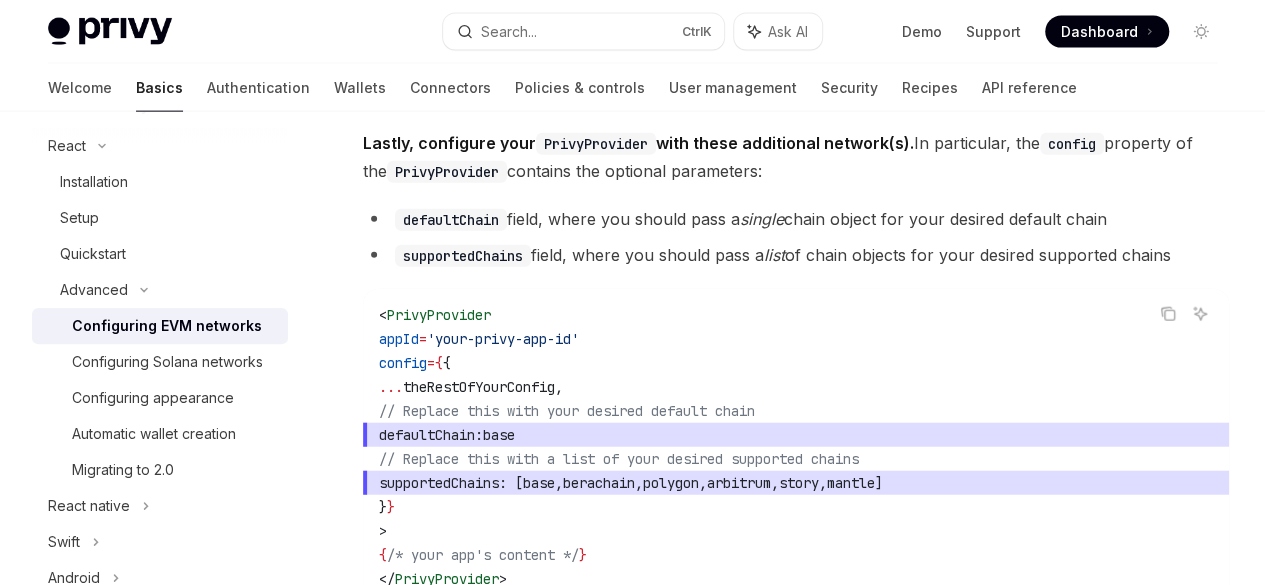 scroll, scrollTop: 2334, scrollLeft: 0, axis: vertical 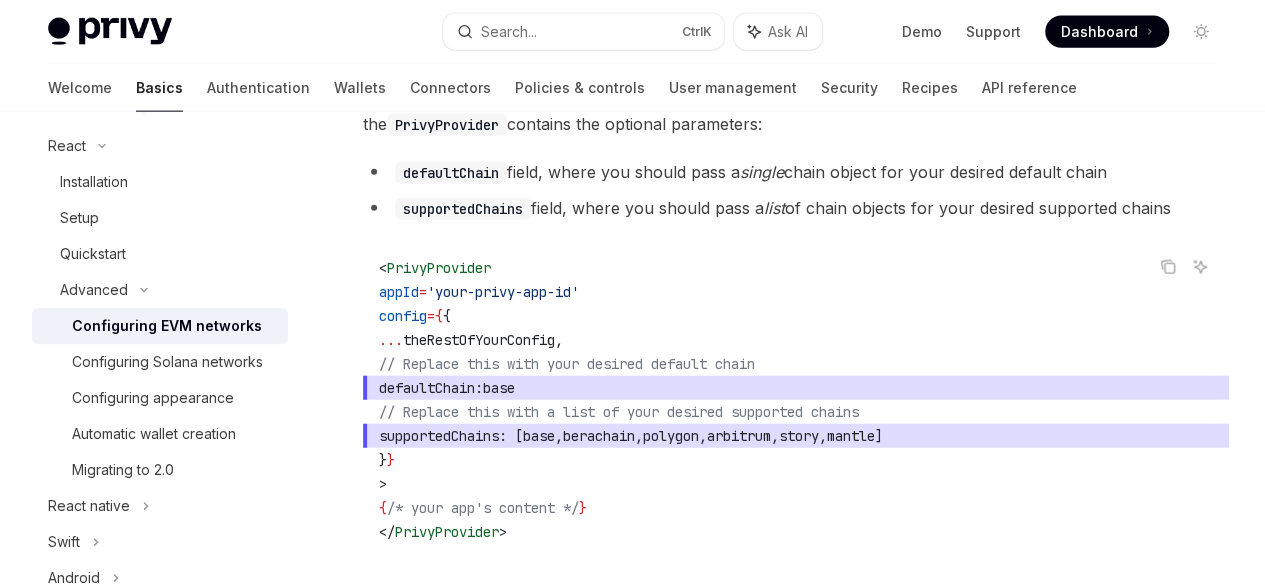click on "Privy is compatible with any EVM-compatible chain, and makes it easy to configure networks for your users’ wallets.
You can seamlessly use Privy with Ethereum Mainnet, Base, Polygon, Arbitrum, Monad, Berachain, MegaETH, Mantle, Story, and any chain that supports EVM RPC requests.
Check out a  high-level overview  of network configuration with Privy, or jump directly into  concrete instructions !
Privy is also compatible with app-specific chains, such as those deployed via a RaaS provider. See
more  here .
​ Overview
Privy exposes two parameters to configure networks: a single  default chain  and a list of  supported chains .
If you choose not to use these parameters in your app, you can instead use Privy’s  default configuration and supported chains .
​ Default Chain
The  default chain  should be the primary network that wallets should use in your app.
For  embedded wallets default chain , unless you manually switch the wallet’s network to another  supported chain .
For
: -" at bounding box center [796, 446] 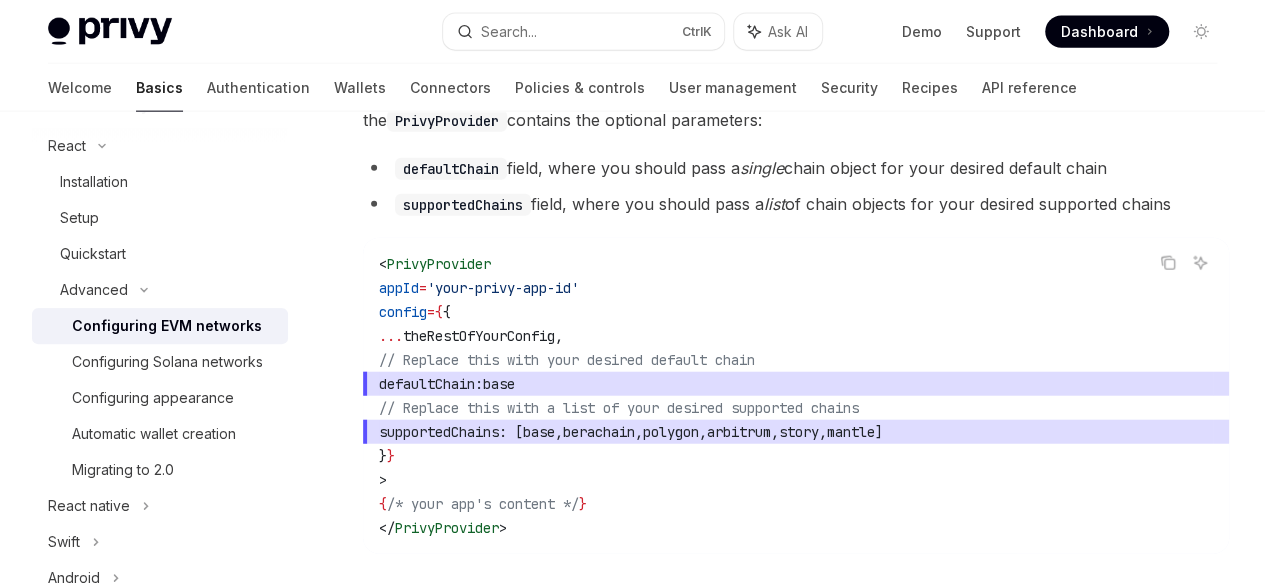 click on "To configure  viem -supported networks for Privy,  first, install the  viem  package . This package contains JSON representations of several EVM networks, which will be used to initialize the Privy SDK." at bounding box center [796, -210] 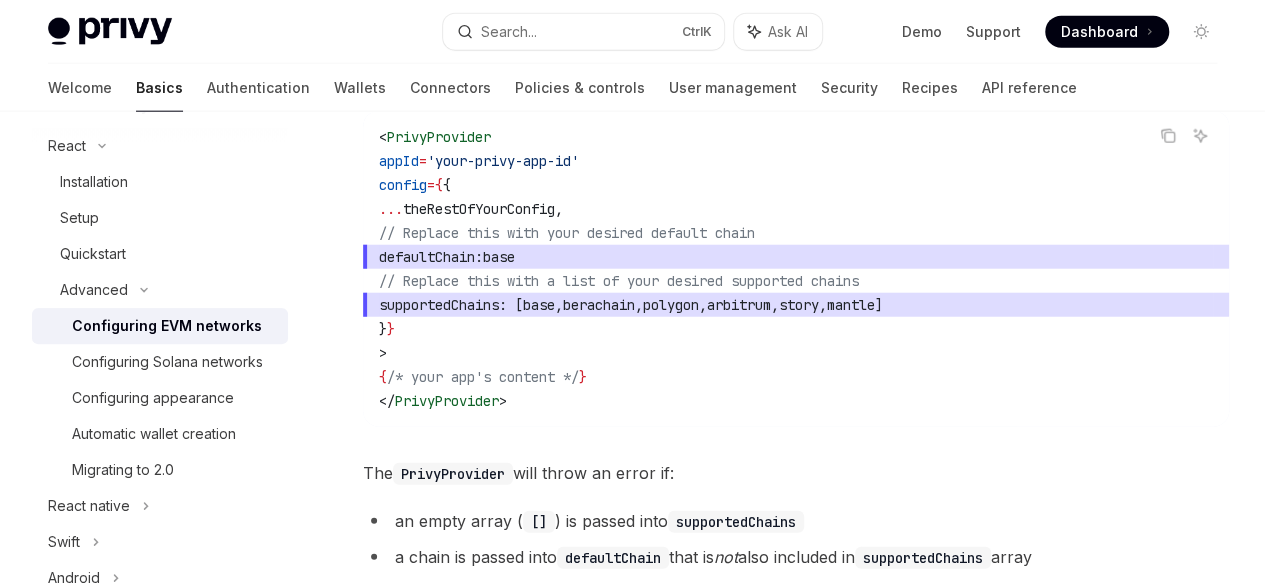 scroll, scrollTop: 2462, scrollLeft: 0, axis: vertical 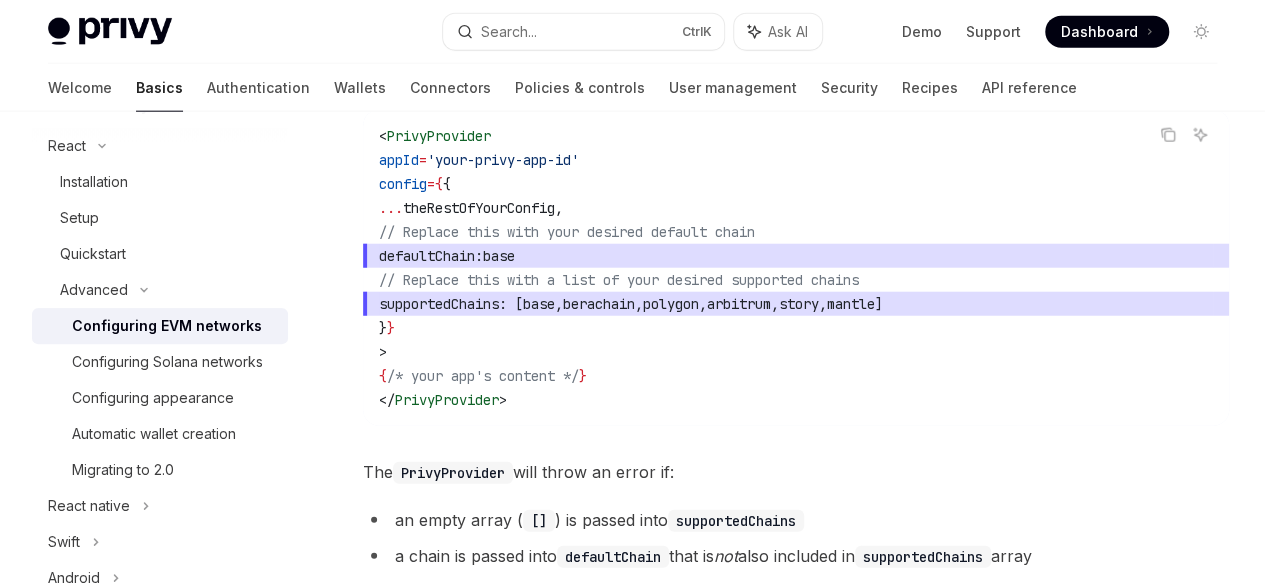 click 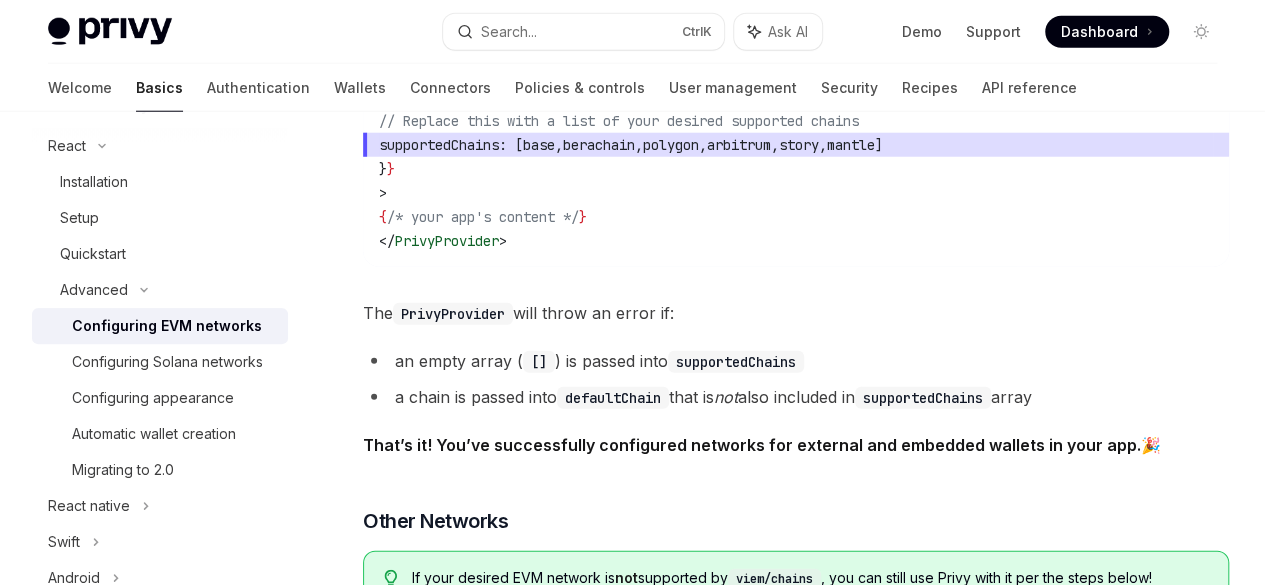 scroll, scrollTop: 2622, scrollLeft: 0, axis: vertical 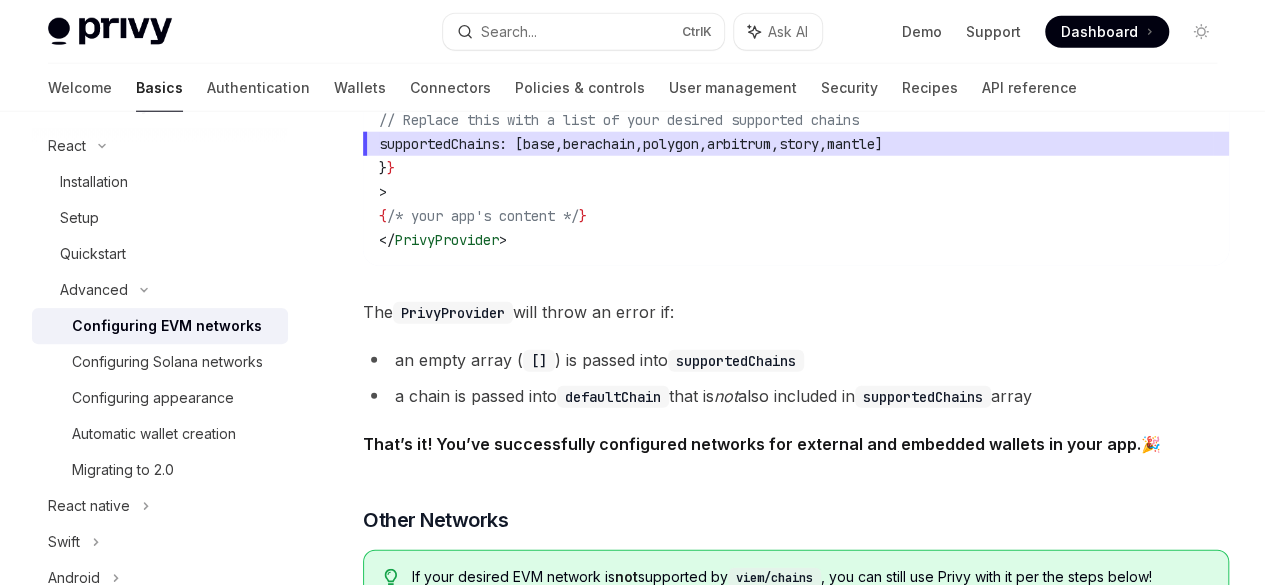 click 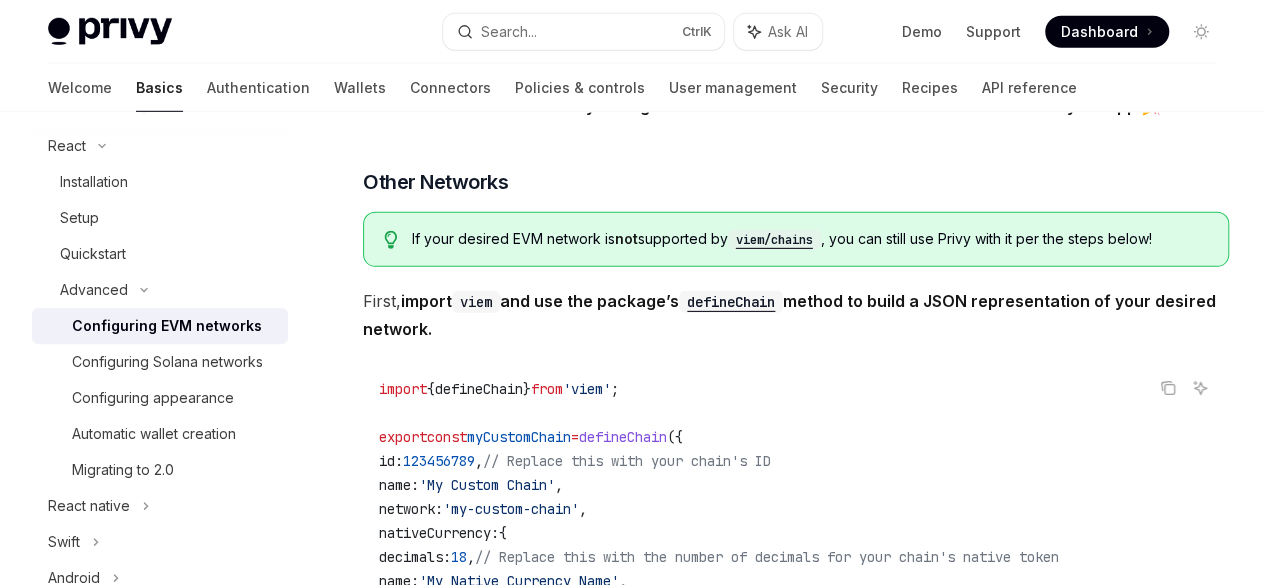 scroll, scrollTop: 3062, scrollLeft: 0, axis: vertical 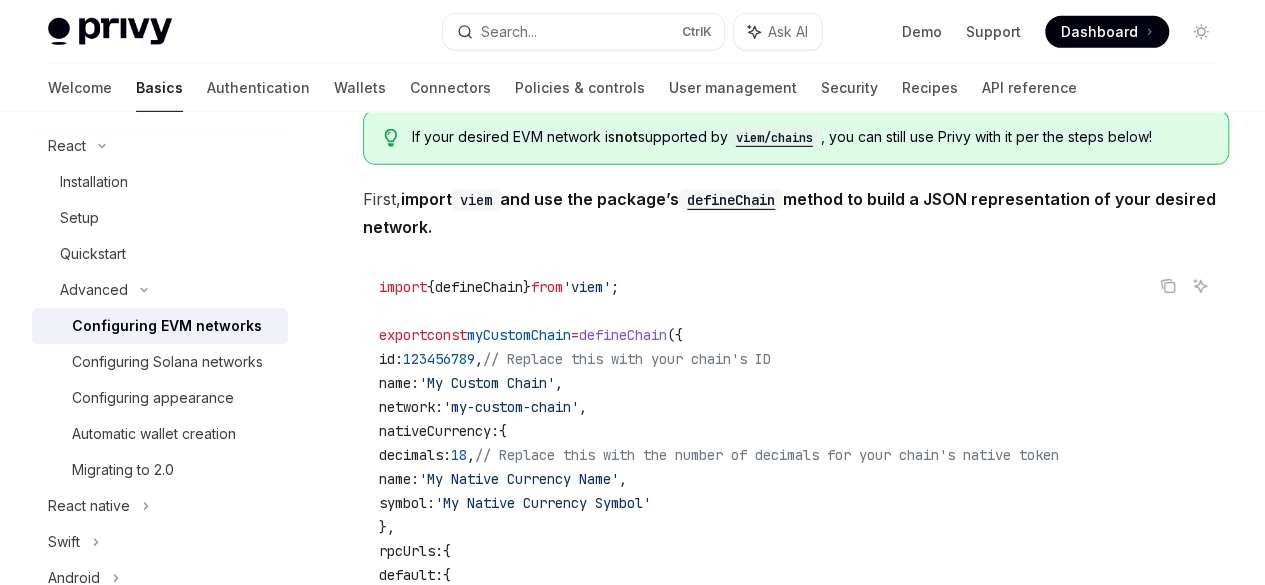 click on "defaultChain:" at bounding box center [431, -344] 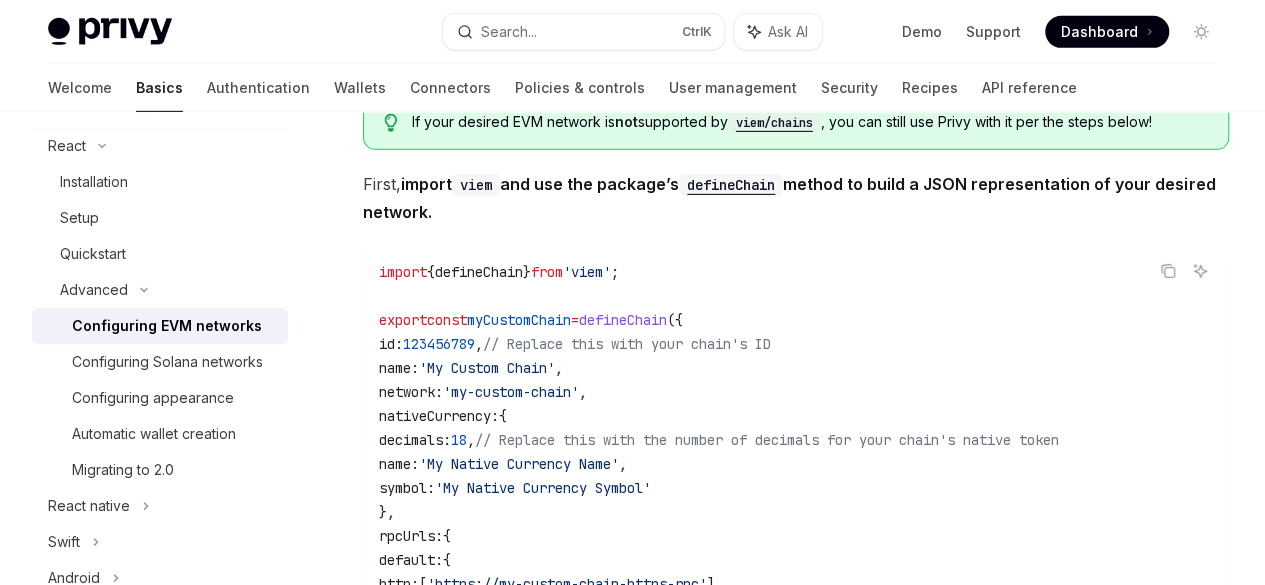 scroll, scrollTop: 3075, scrollLeft: 0, axis: vertical 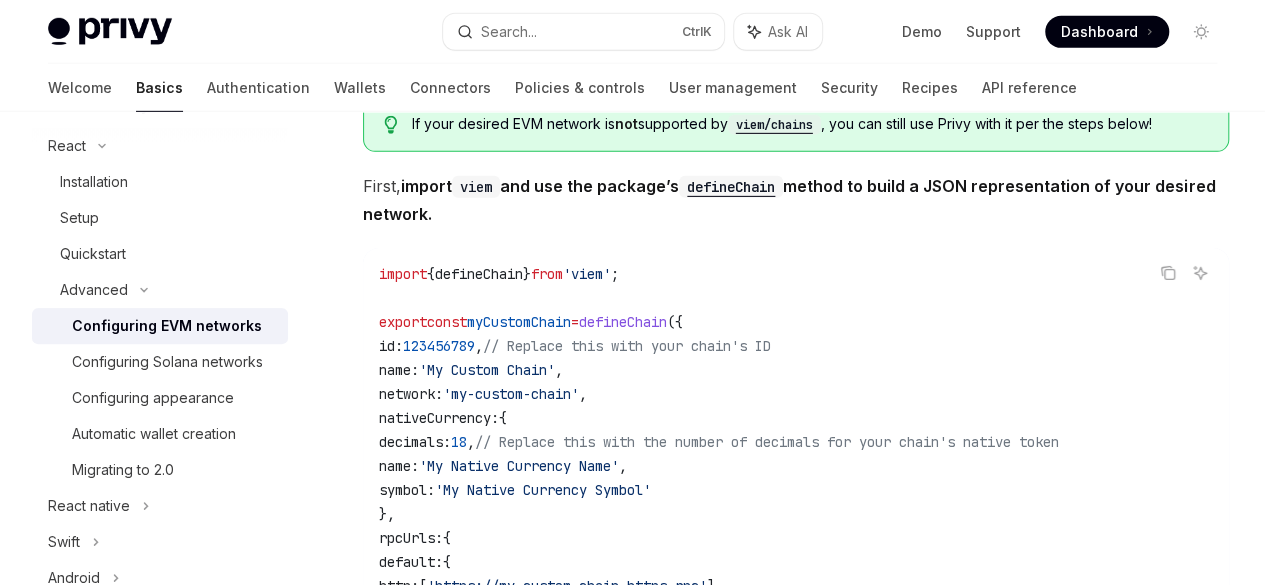 click on "'your-privy-app-id'" at bounding box center (503, -453) 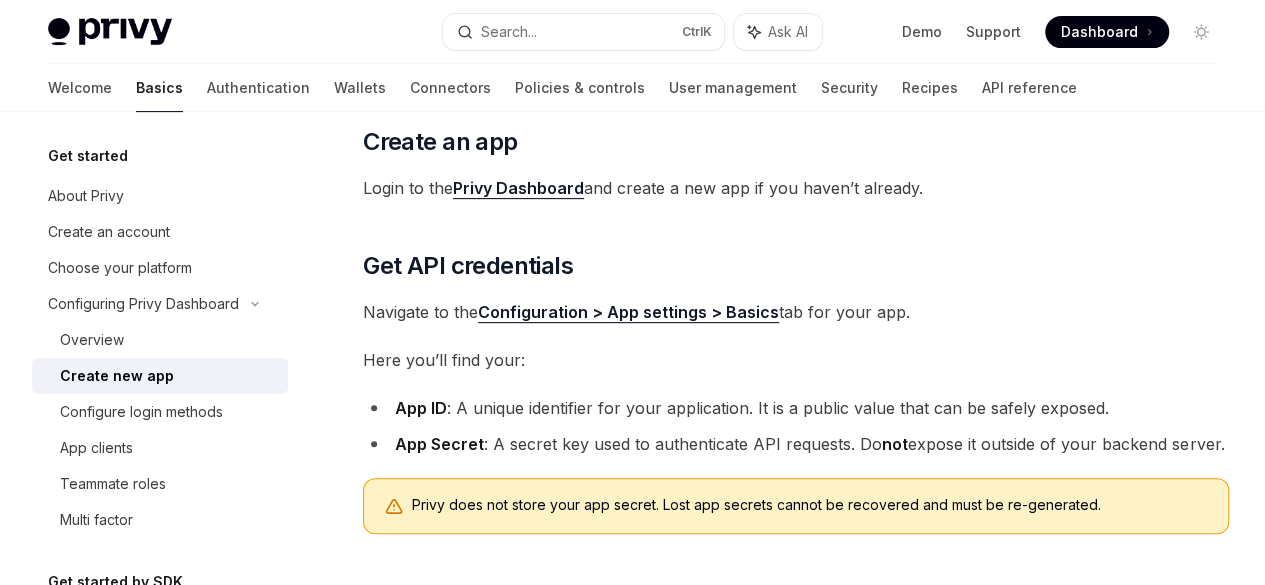 scroll, scrollTop: 347, scrollLeft: 0, axis: vertical 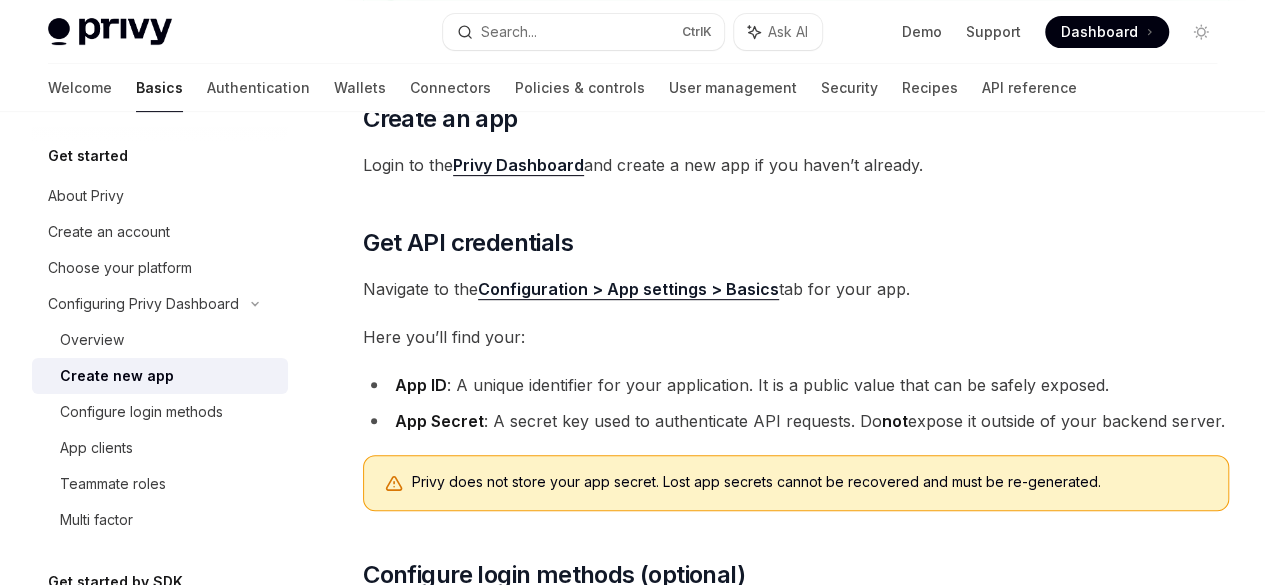 click on "Dashboard" at bounding box center [1099, 32] 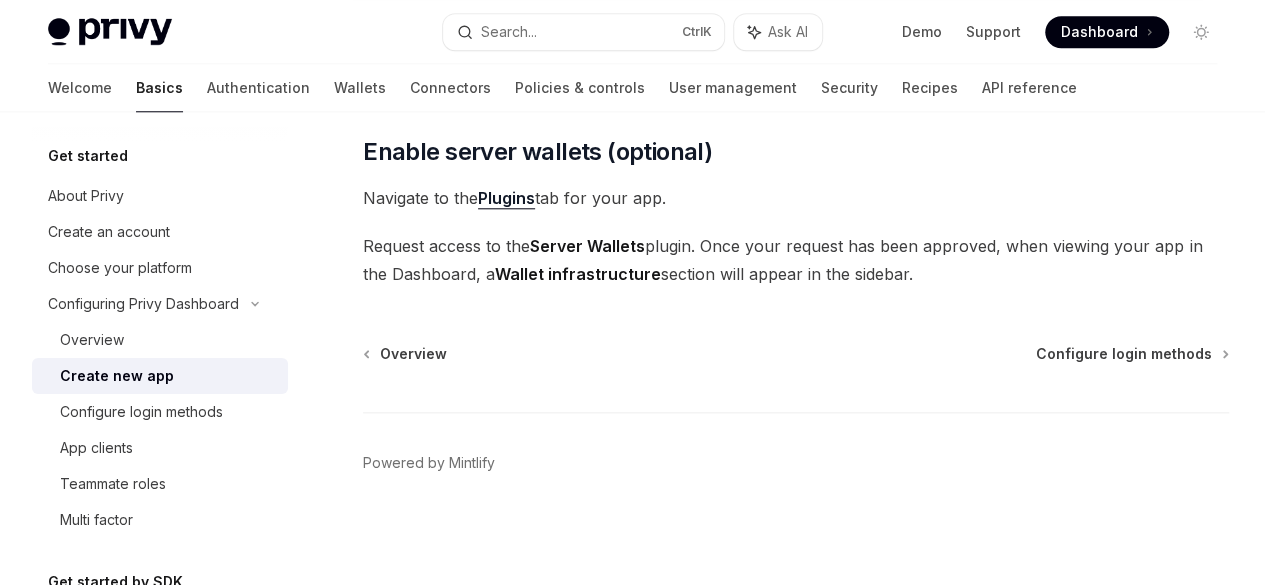 scroll, scrollTop: 953, scrollLeft: 0, axis: vertical 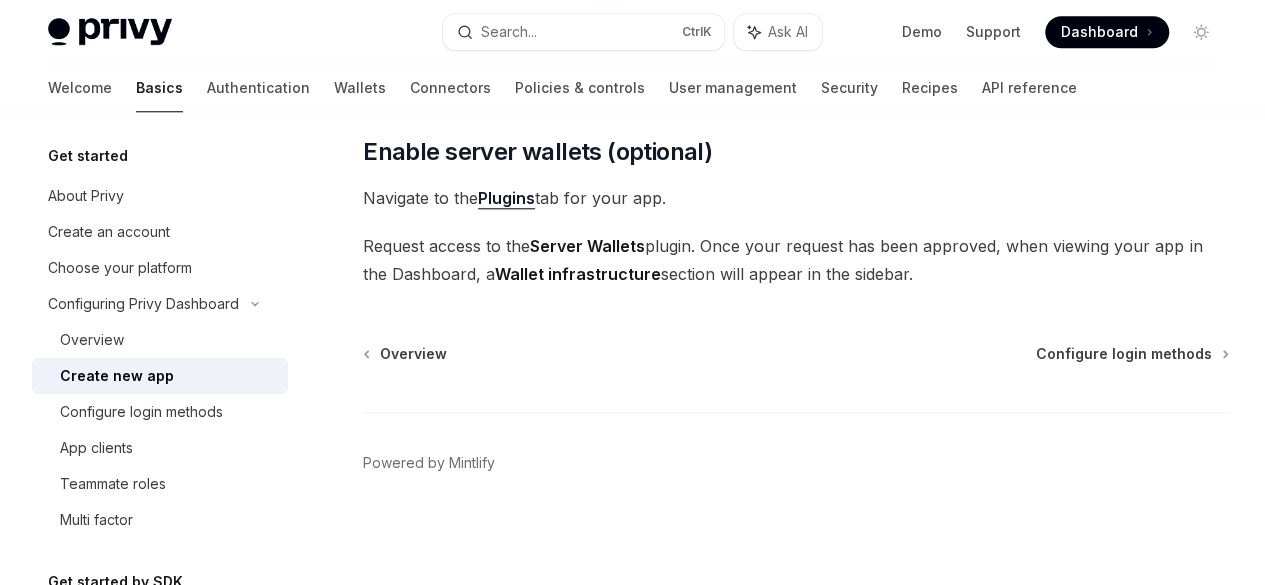 click on "If you plan on using Privy for user onboarding, you’ll need to configure the login methods you want to use in your app.
All client SDKs require at least one login method to be enabled - follow the steps  here  to set up different options for your users!" at bounding box center (796, 46) 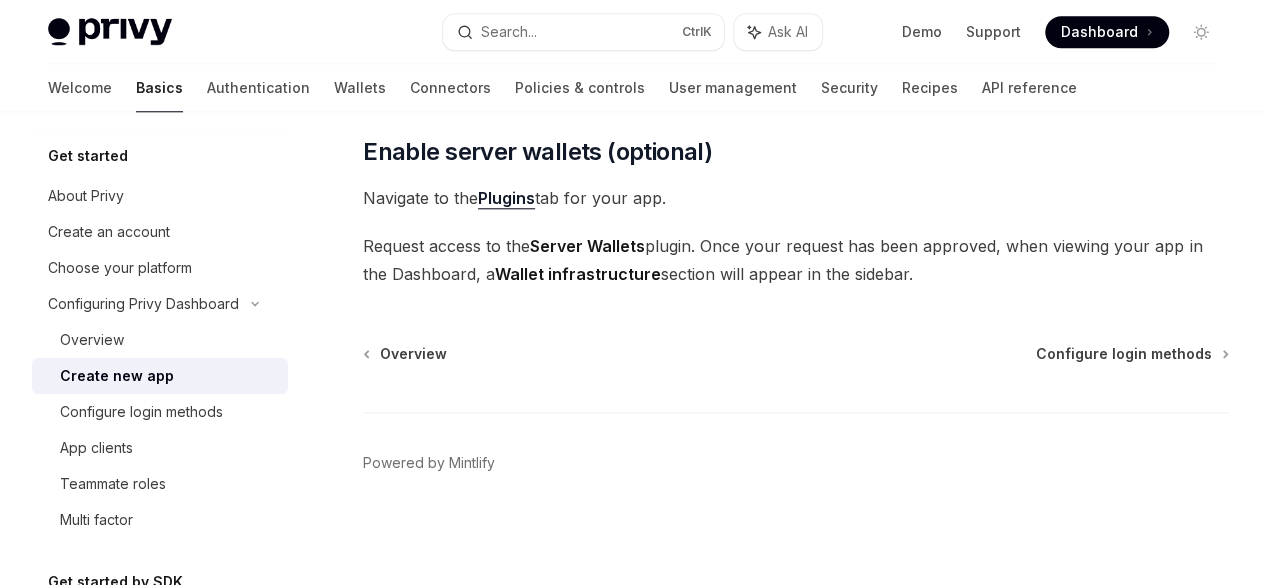 click on "If you plan on using Privy for user onboarding, you’ll need to configure the login methods you want to use in your app.
All client SDKs require at least one login method to be enabled - follow the steps  here  to set up different options for your users!" at bounding box center (796, 46) 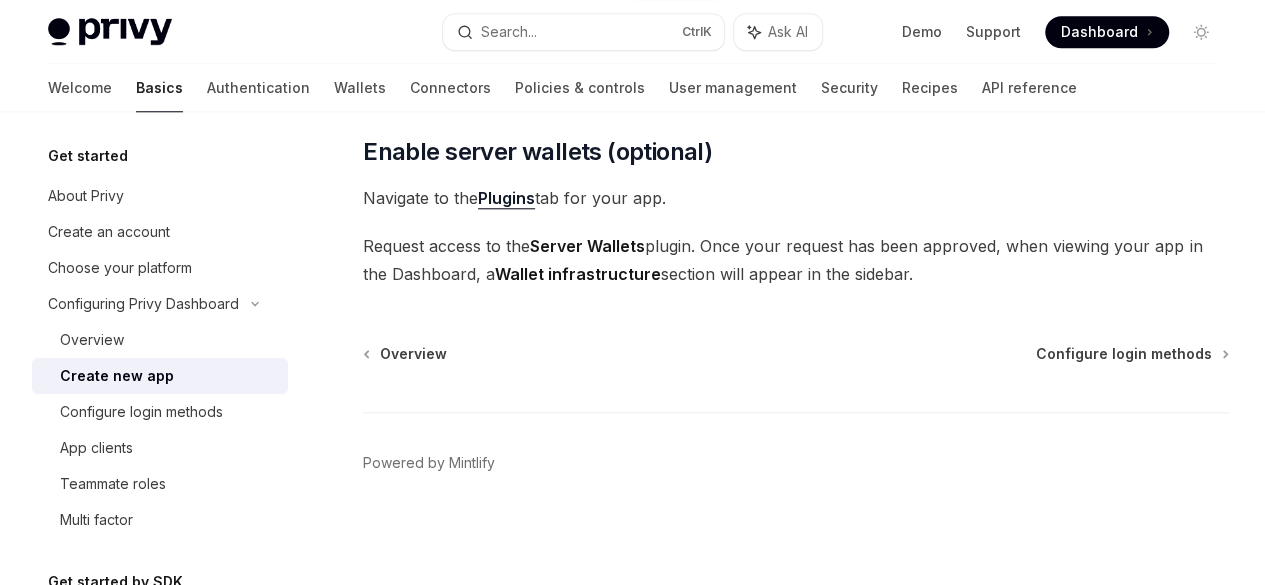 click on "If you plan on using Privy for user onboarding, you’ll need to configure the login methods you want to use in your app.
All client SDKs require at least one login method to be enabled - follow the steps  here  to set up different options for your users!" at bounding box center [796, 46] 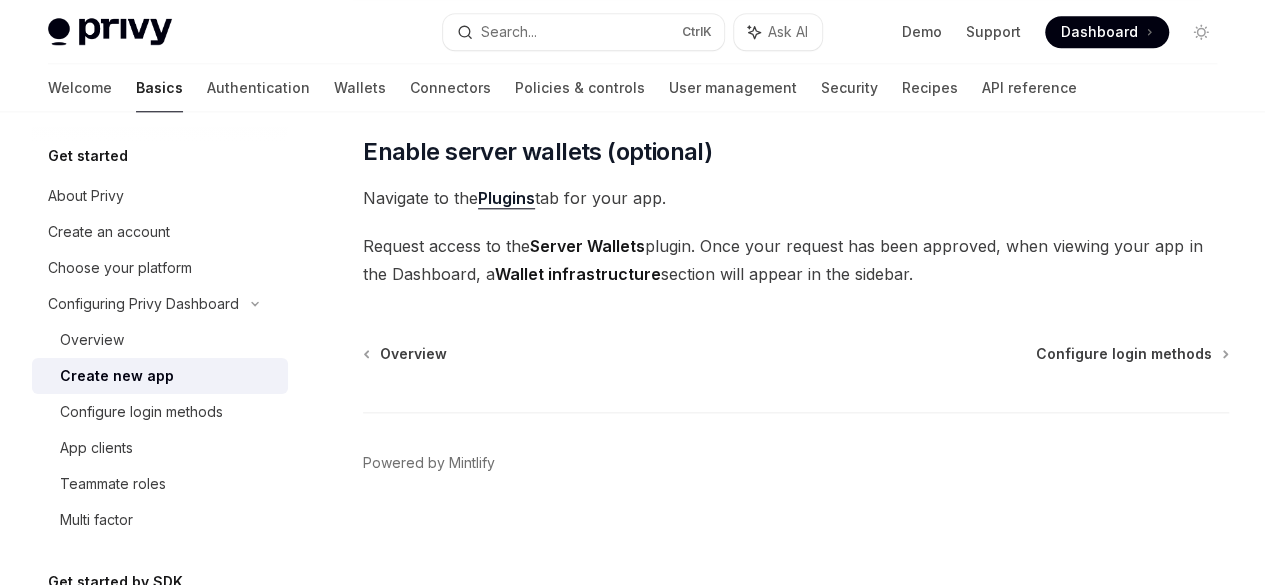 scroll, scrollTop: 1048, scrollLeft: 0, axis: vertical 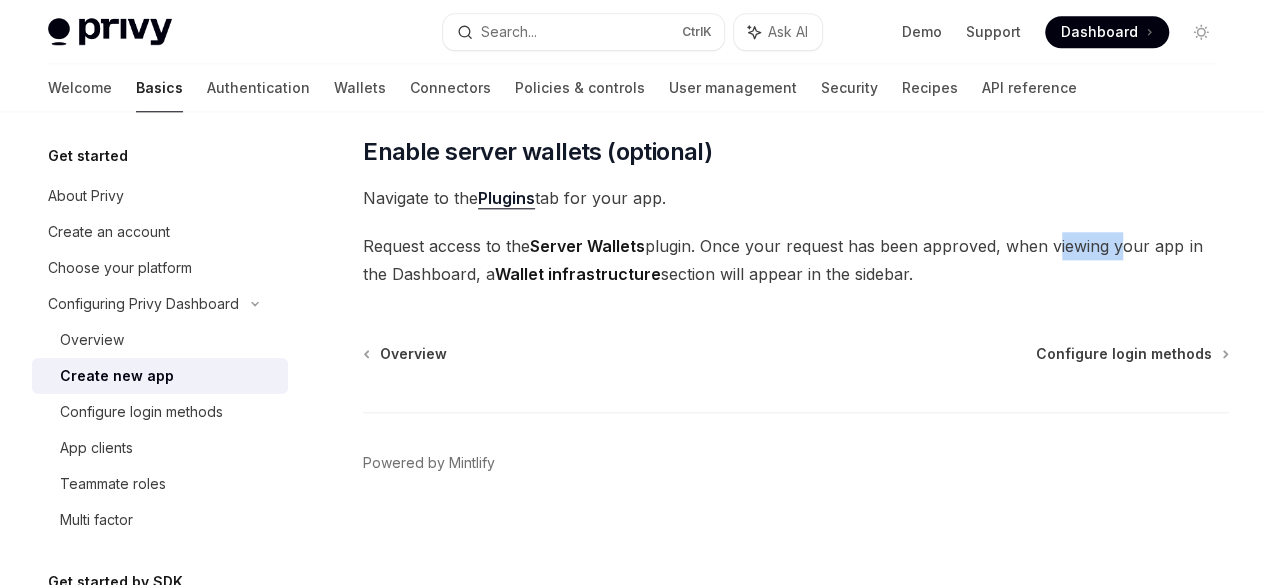 click on "Request access to the  Server Wallets  plugin. Once your request has been approved, when viewing your app in the Dashboard, a  Wallet infrastructure  section will appear in the sidebar." at bounding box center [796, 260] 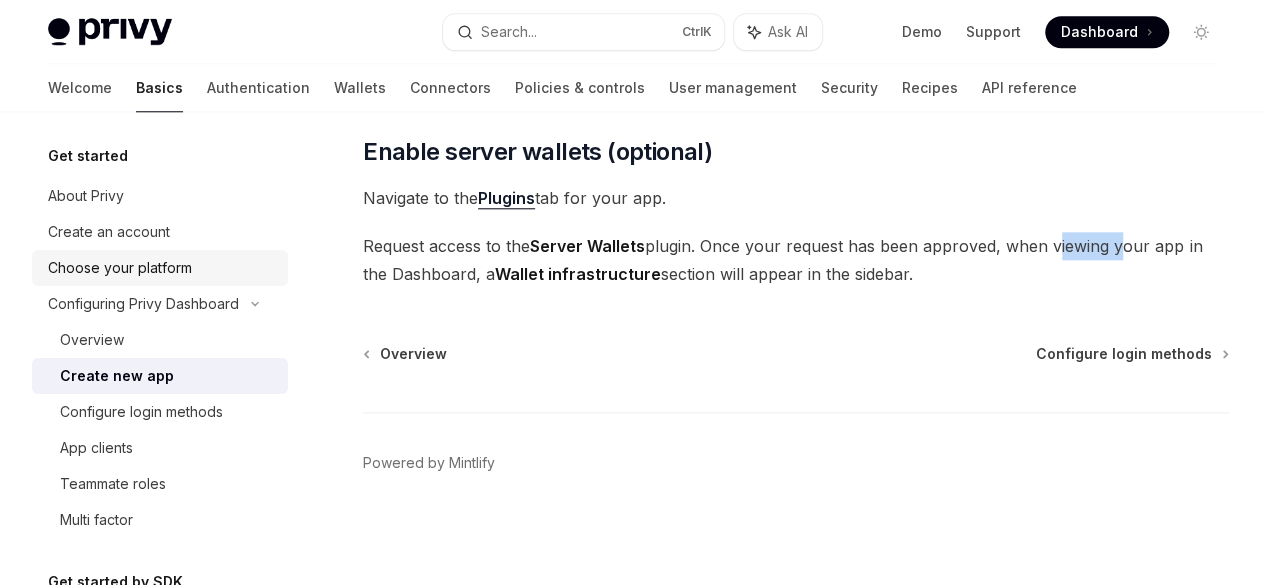 scroll, scrollTop: 1024, scrollLeft: 0, axis: vertical 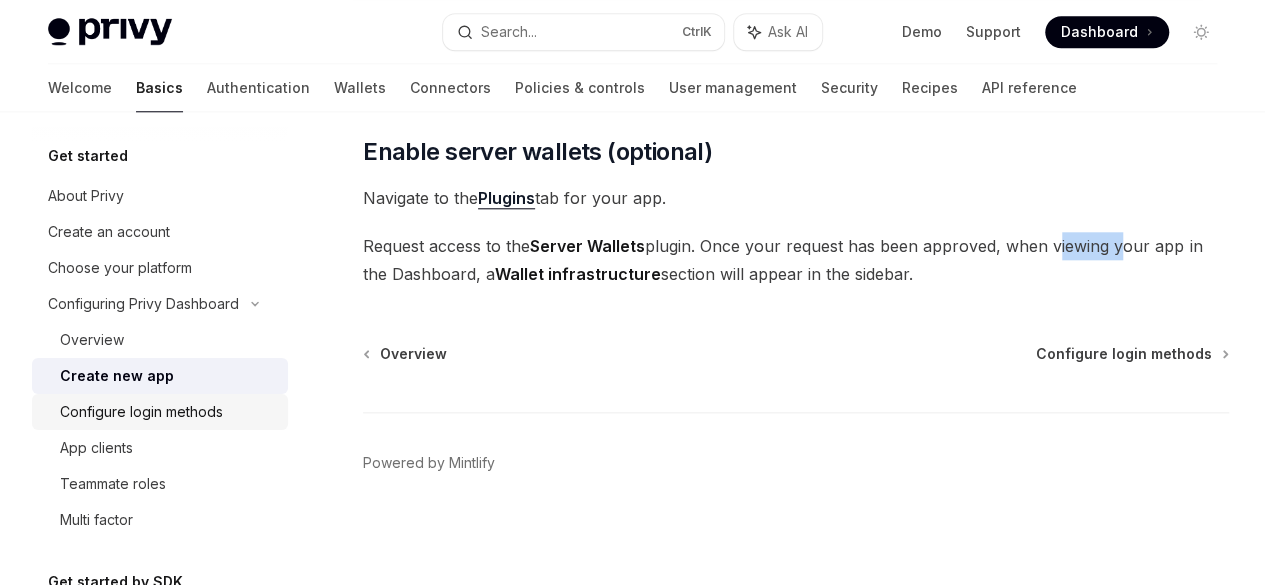 click on "Configure login methods" at bounding box center [141, 412] 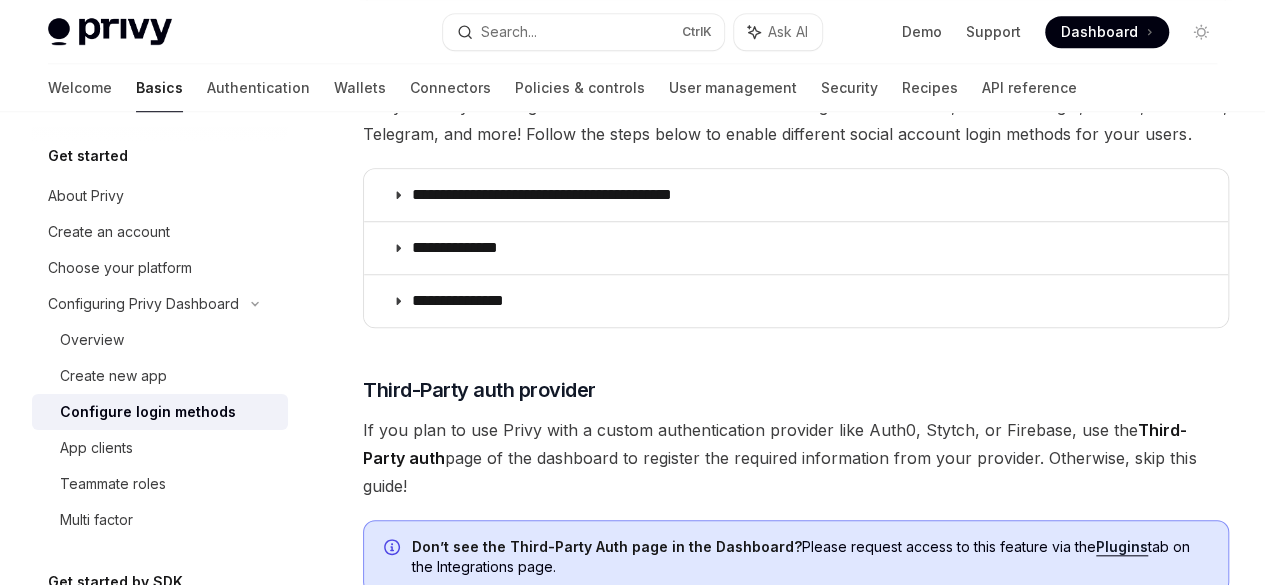 scroll, scrollTop: 685, scrollLeft: 0, axis: vertical 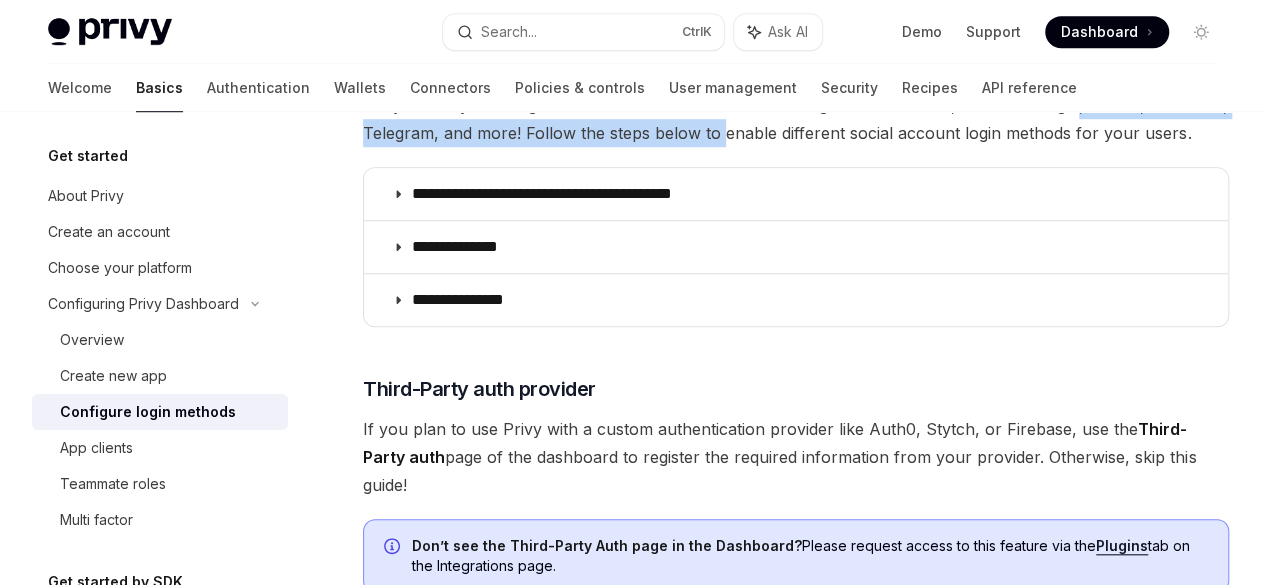 drag, startPoint x: 557, startPoint y: 204, endPoint x: 561, endPoint y: 259, distance: 55.145264 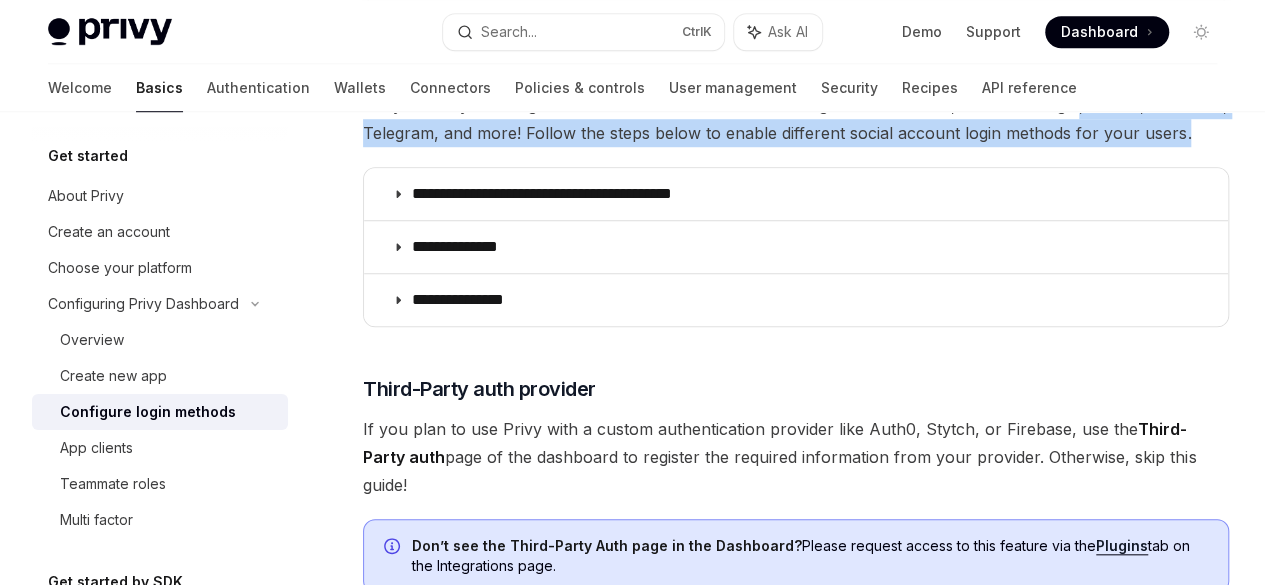 click on "Privy allows you to log users into their accounts with existing social accounts, such as Google, Twitter, Farcaster, Telegram, and more! Follow the steps below to enable different social account login methods for your users." at bounding box center (796, 119) 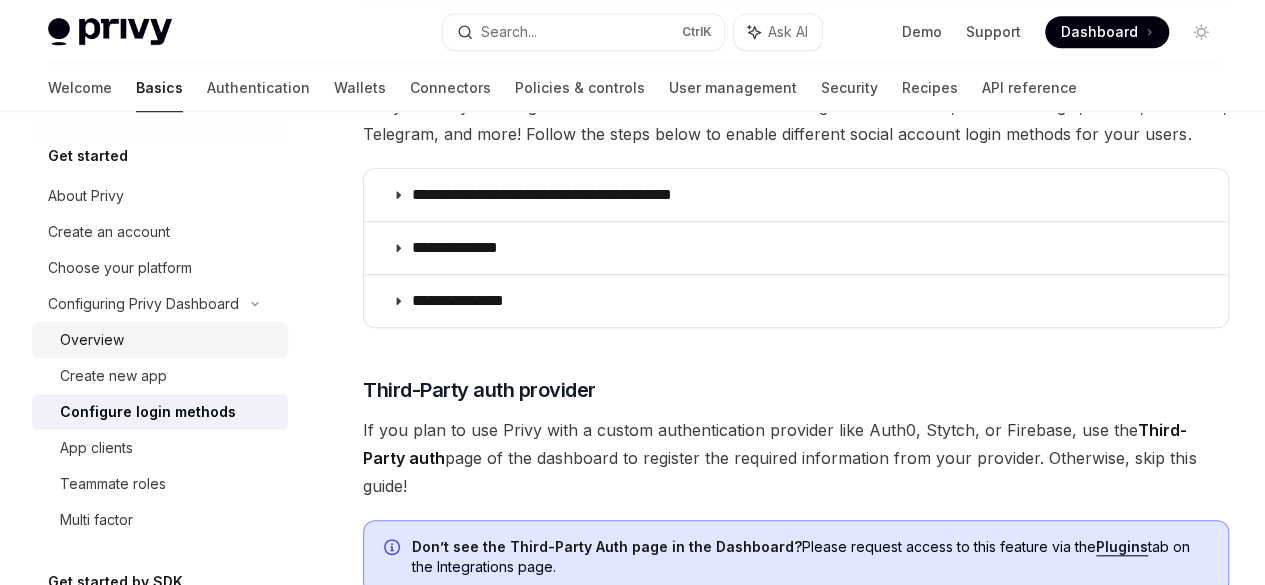 scroll, scrollTop: 655, scrollLeft: 0, axis: vertical 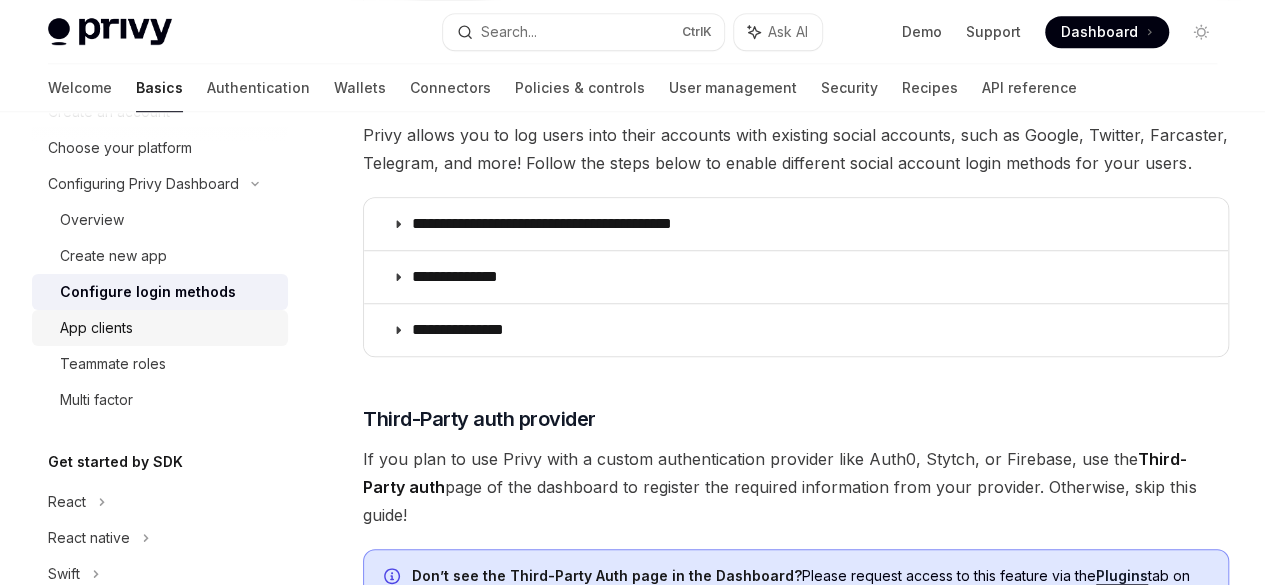 click on "App clients" at bounding box center [96, 328] 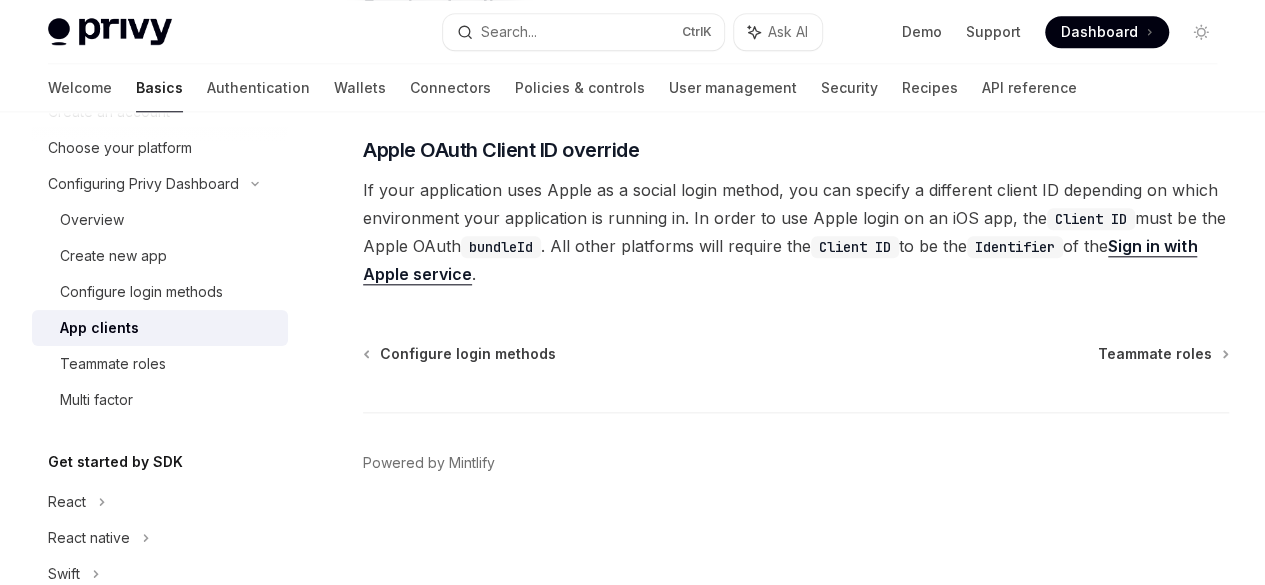 scroll, scrollTop: 1172, scrollLeft: 0, axis: vertical 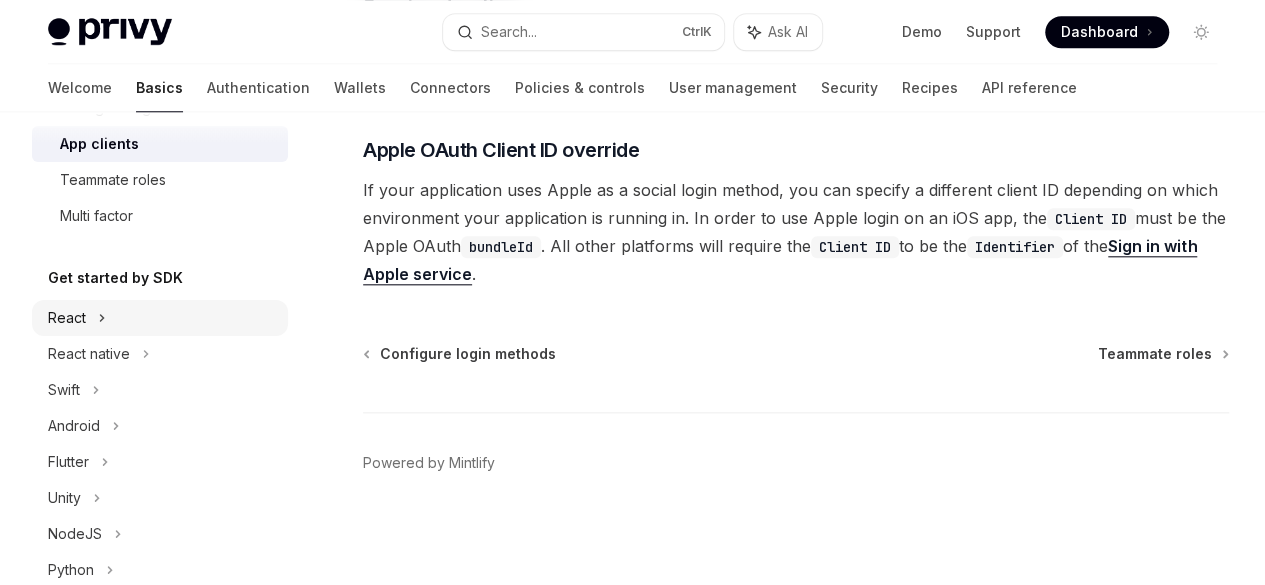 click on "React" at bounding box center [160, 318] 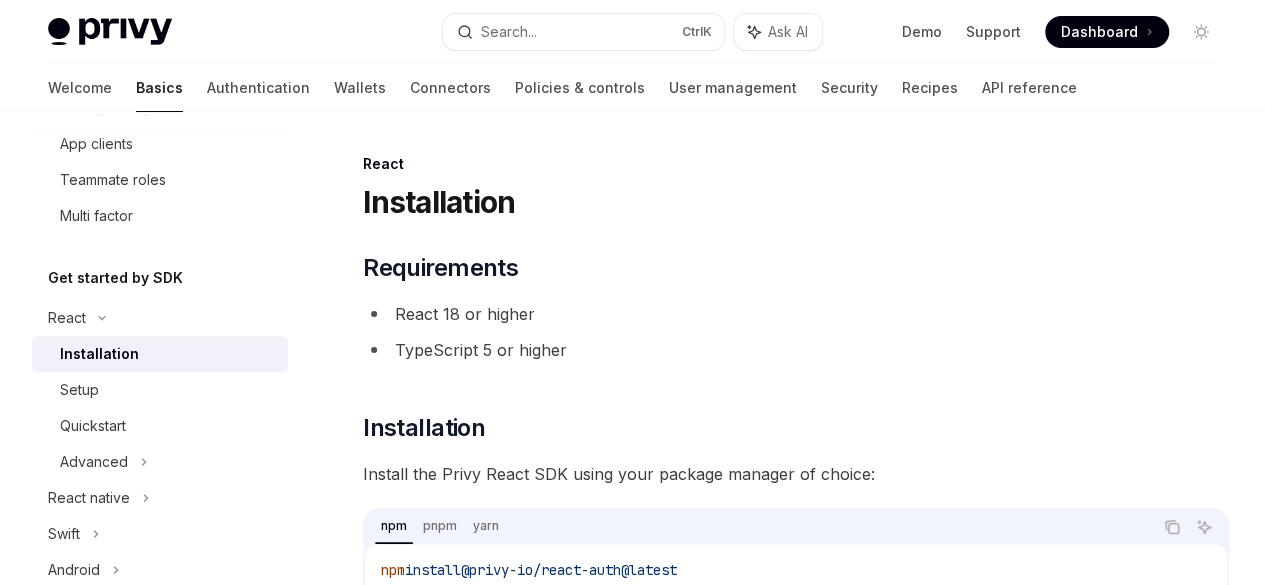 scroll, scrollTop: 278, scrollLeft: 0, axis: vertical 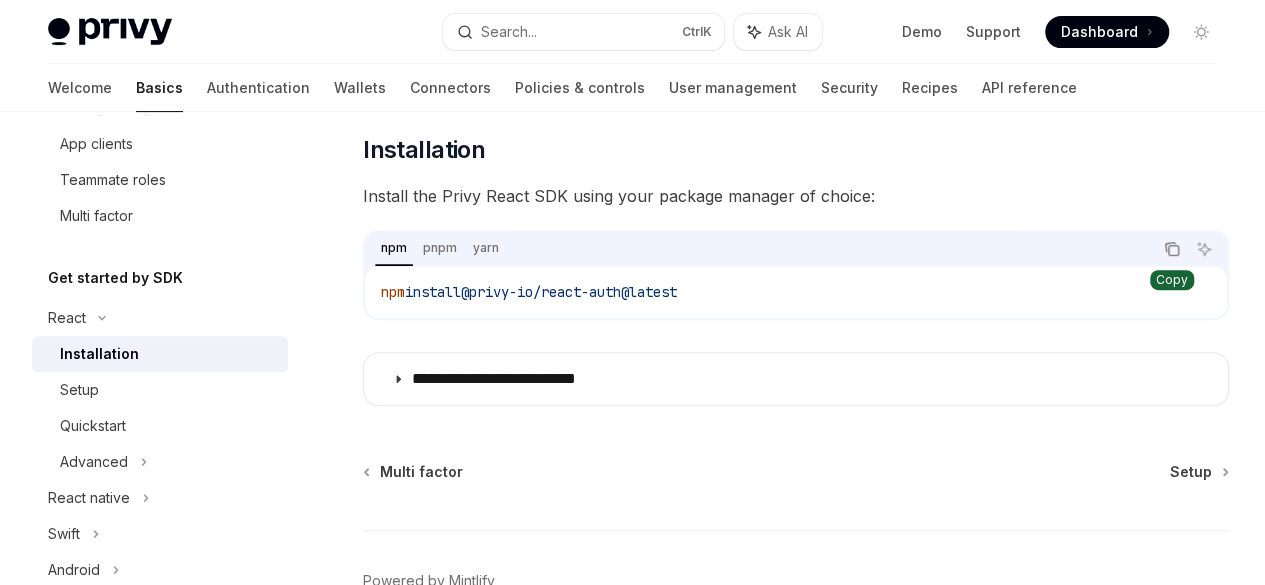 click 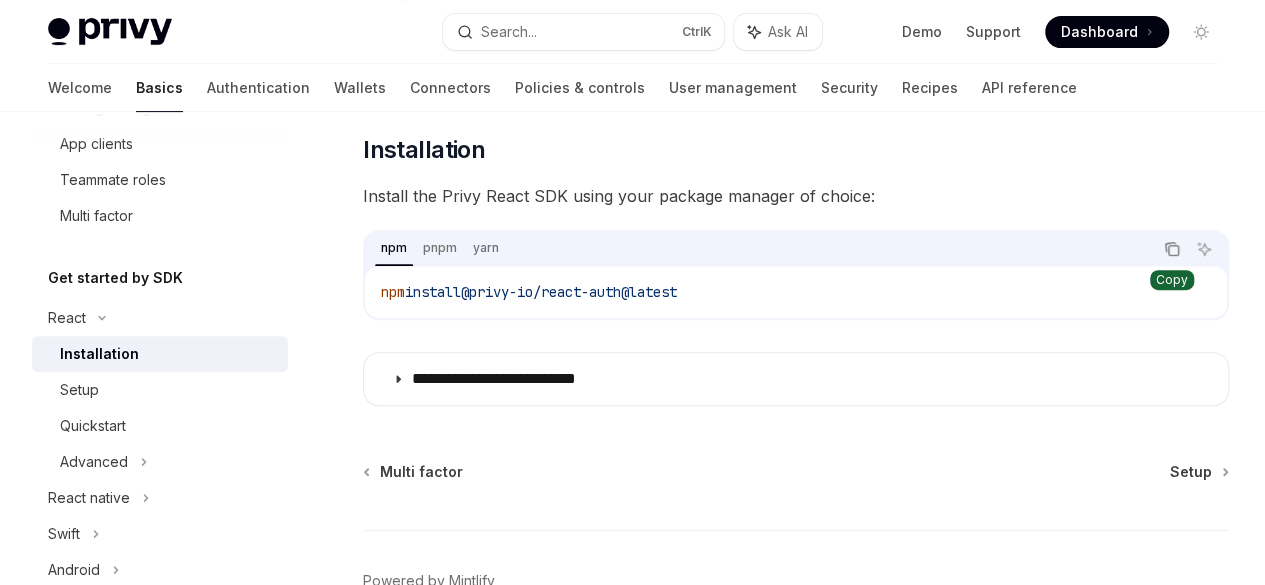 drag, startPoint x: 734, startPoint y: 497, endPoint x: 1174, endPoint y: 253, distance: 503.12622 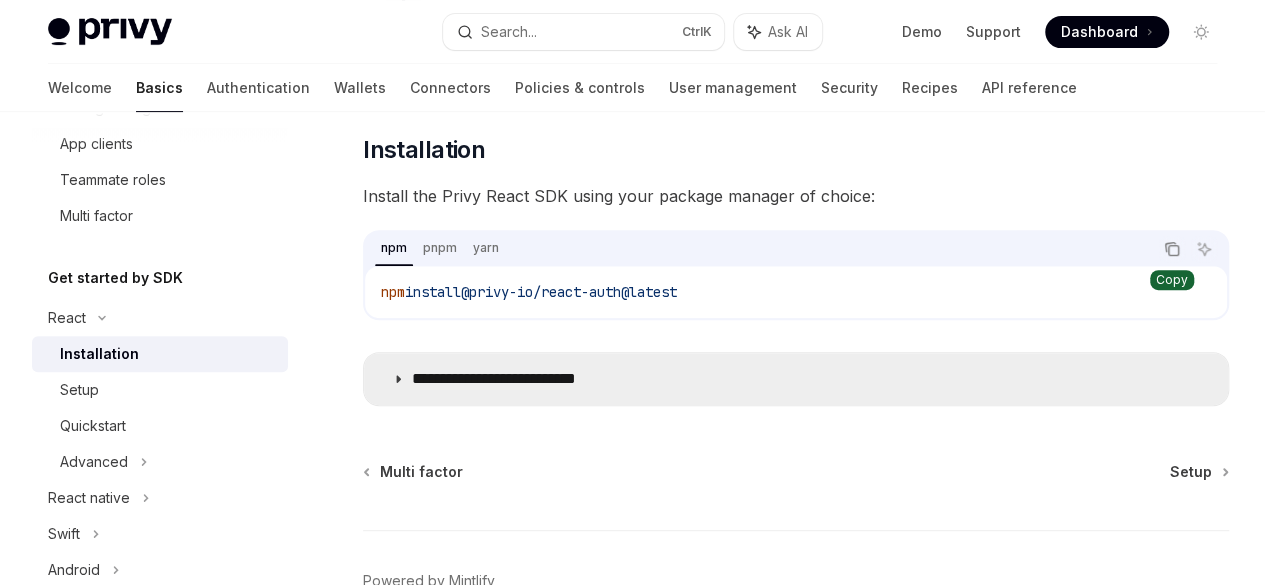 scroll, scrollTop: 394, scrollLeft: 0, axis: vertical 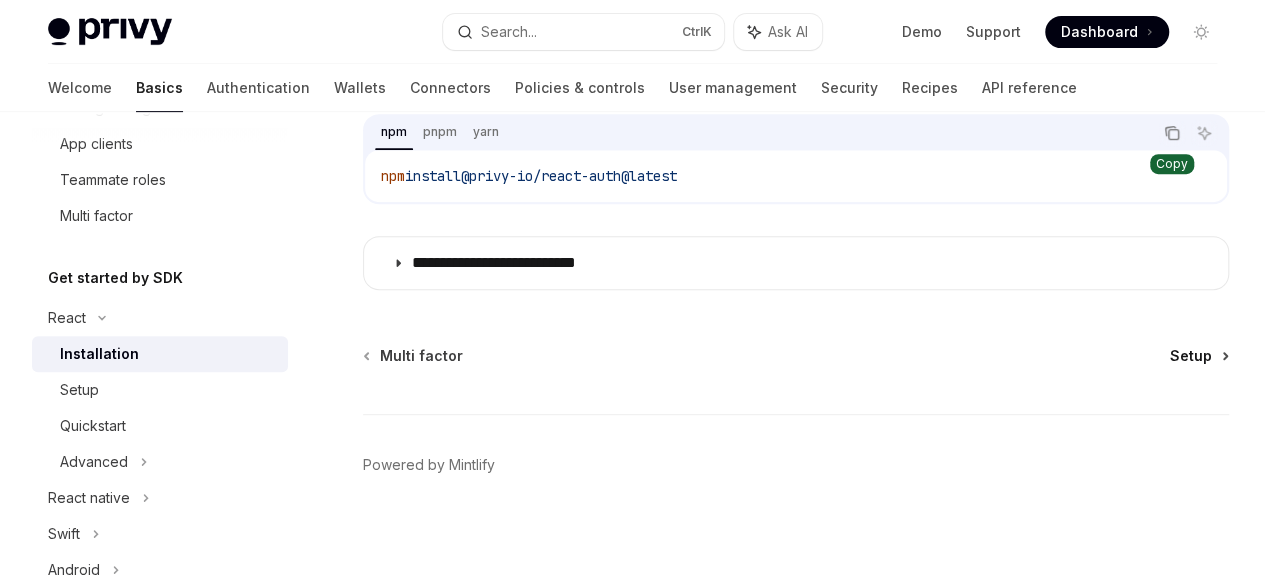 click on "Setup" at bounding box center [1198, 356] 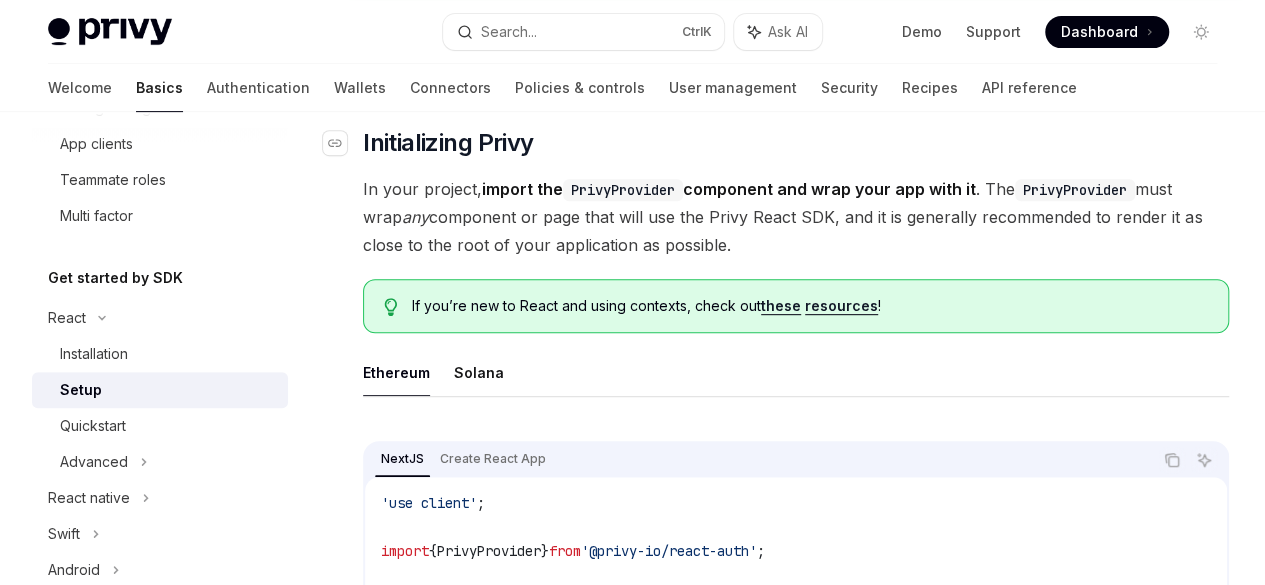 scroll, scrollTop: 372, scrollLeft: 0, axis: vertical 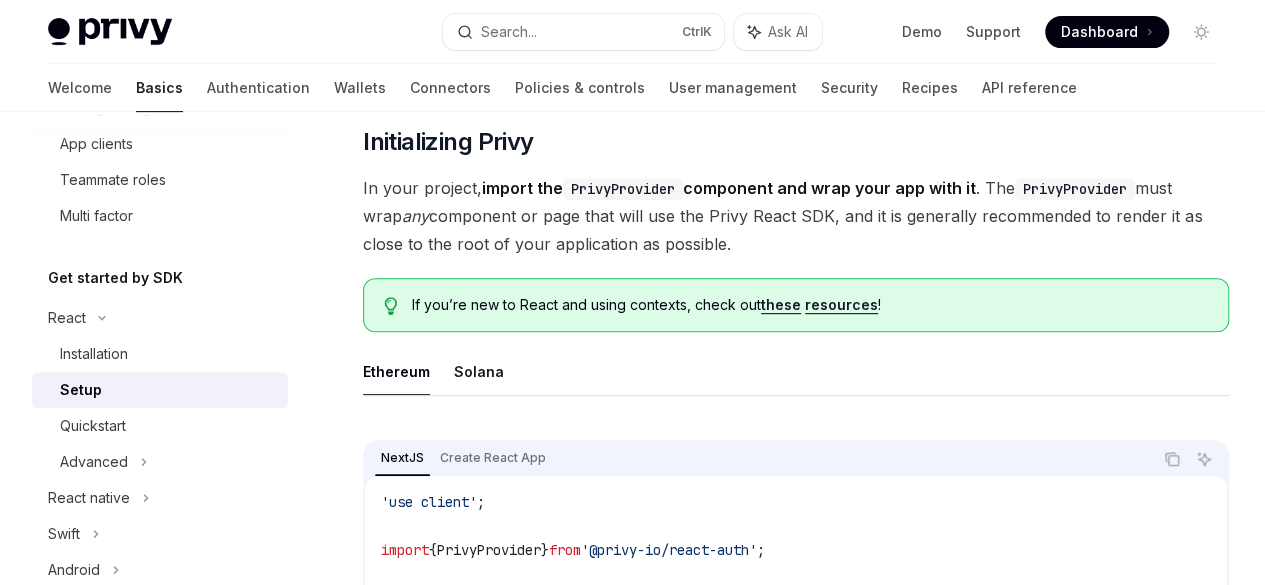 click on "PrivyProvider" at bounding box center [623, 189] 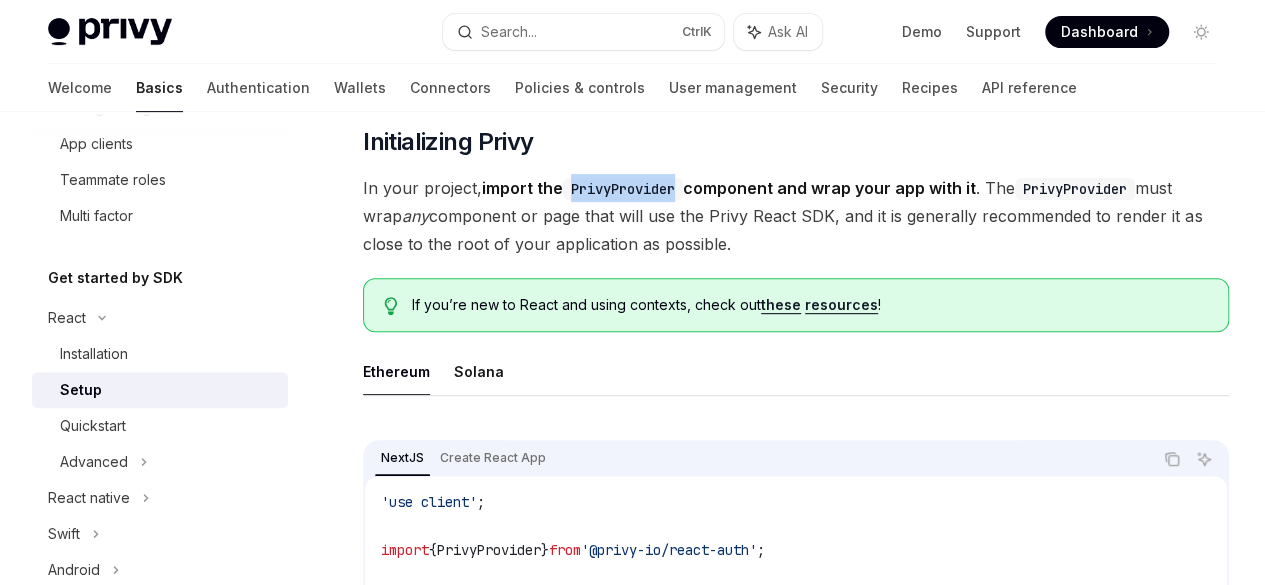 click on "PrivyProvider" at bounding box center (623, 189) 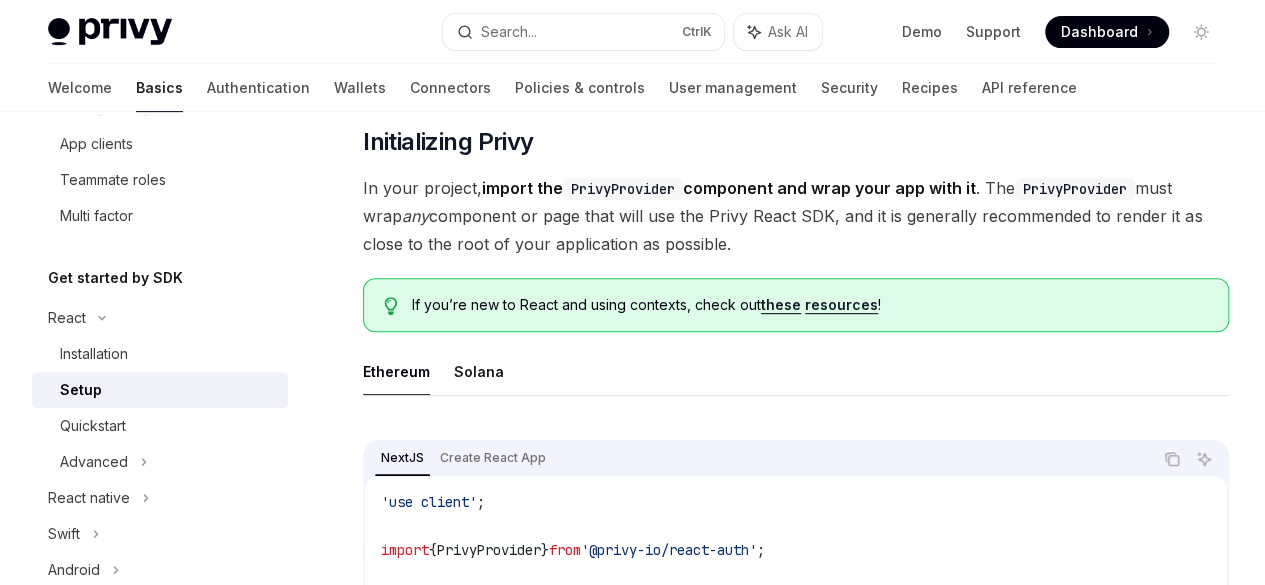 click on "PrivyProvider" at bounding box center [1075, 189] 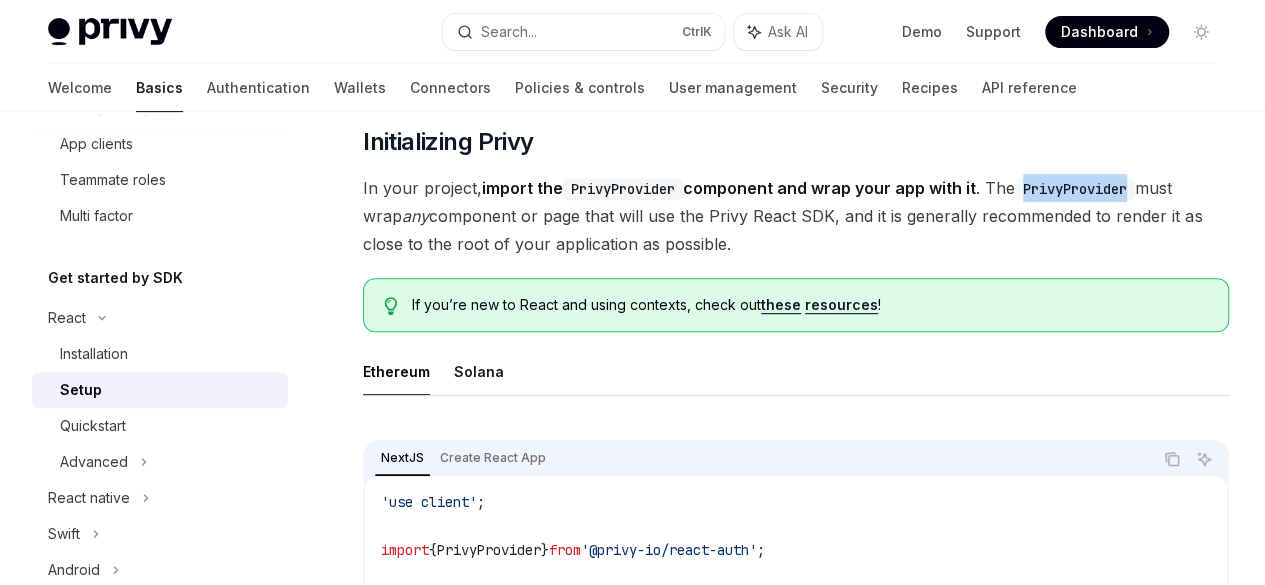 click on "PrivyProvider" at bounding box center (1075, 189) 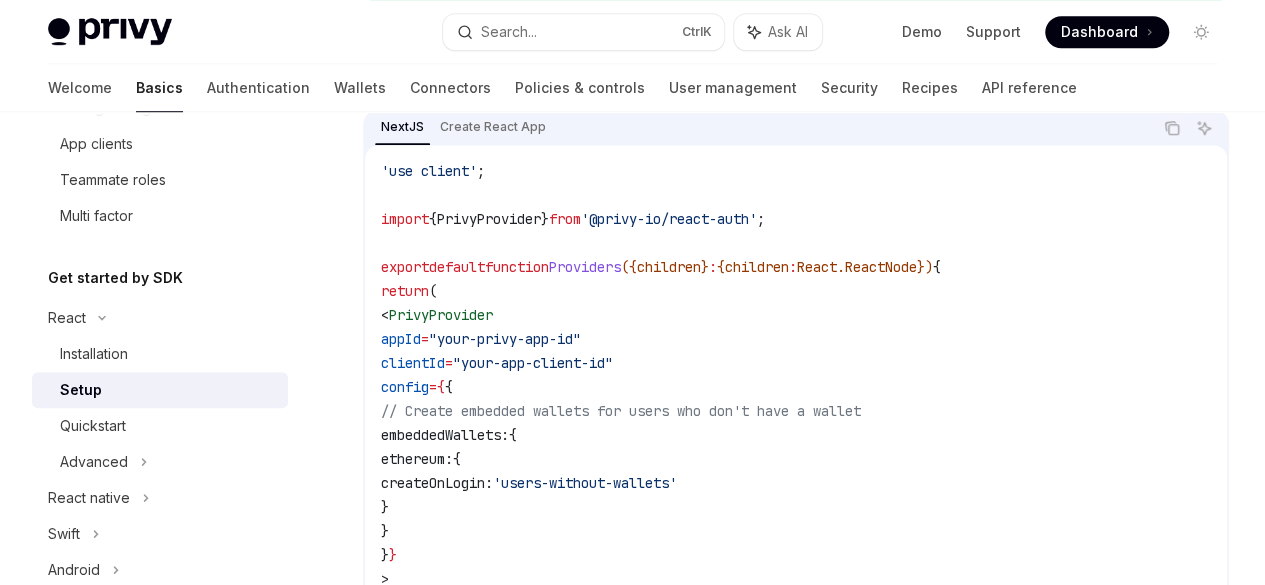 scroll, scrollTop: 702, scrollLeft: 0, axis: vertical 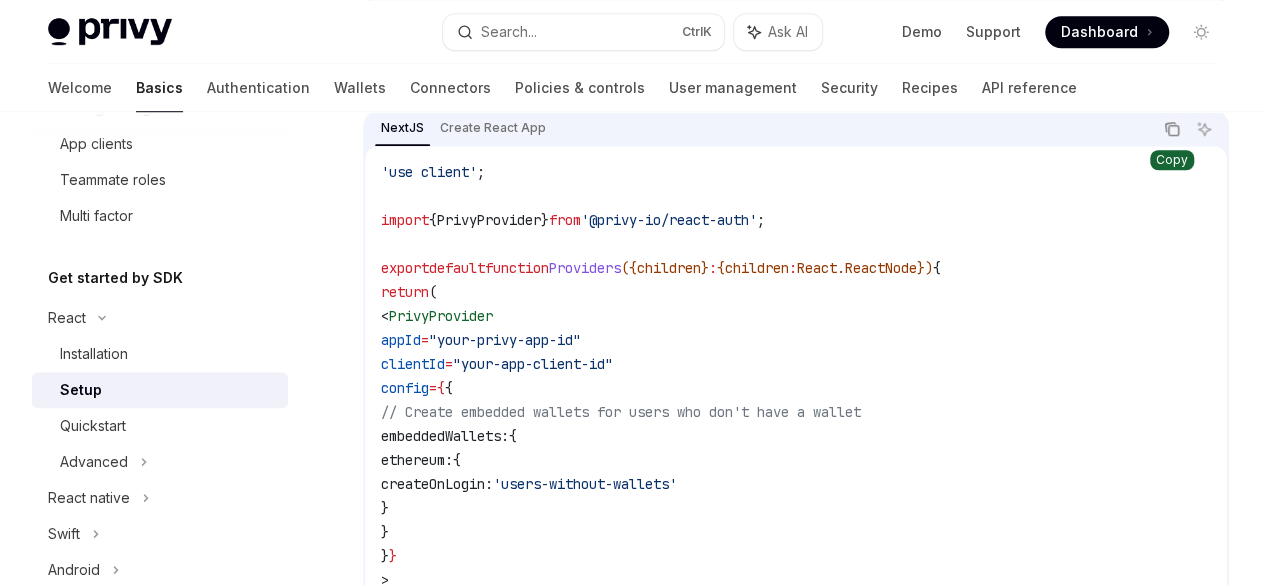 click 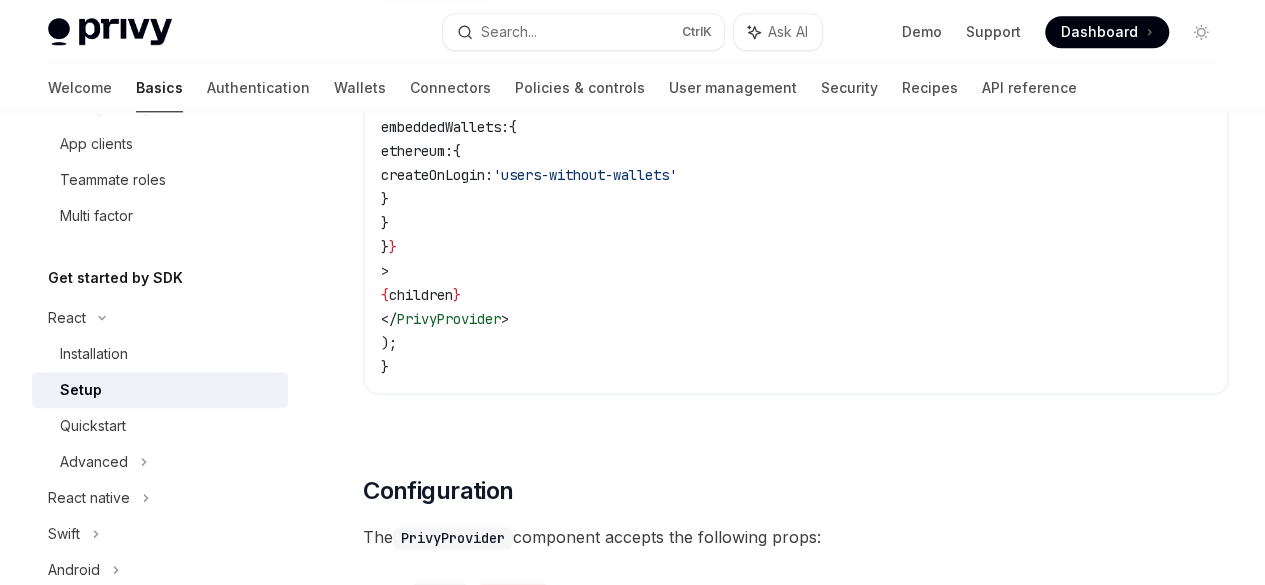 scroll, scrollTop: 1012, scrollLeft: 0, axis: vertical 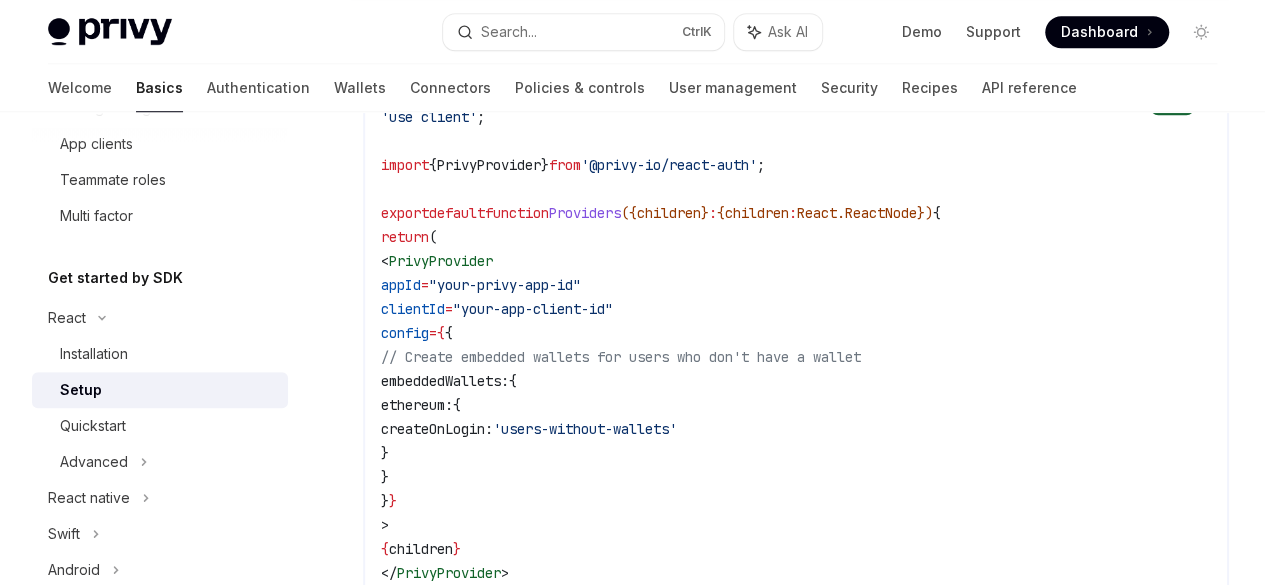 click 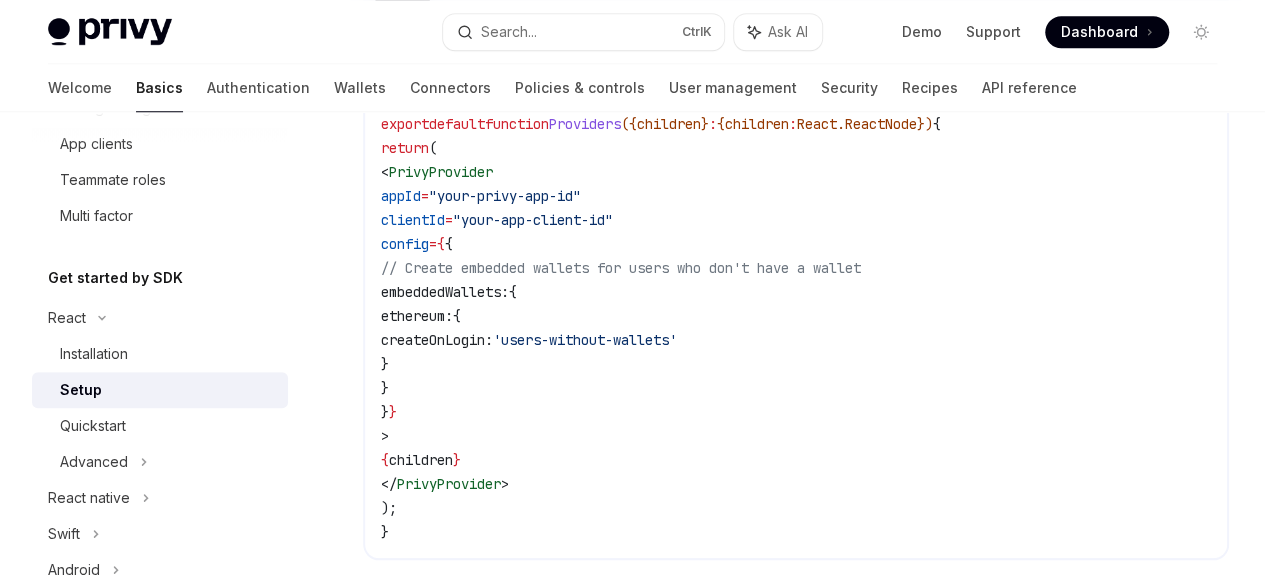 scroll, scrollTop: 847, scrollLeft: 0, axis: vertical 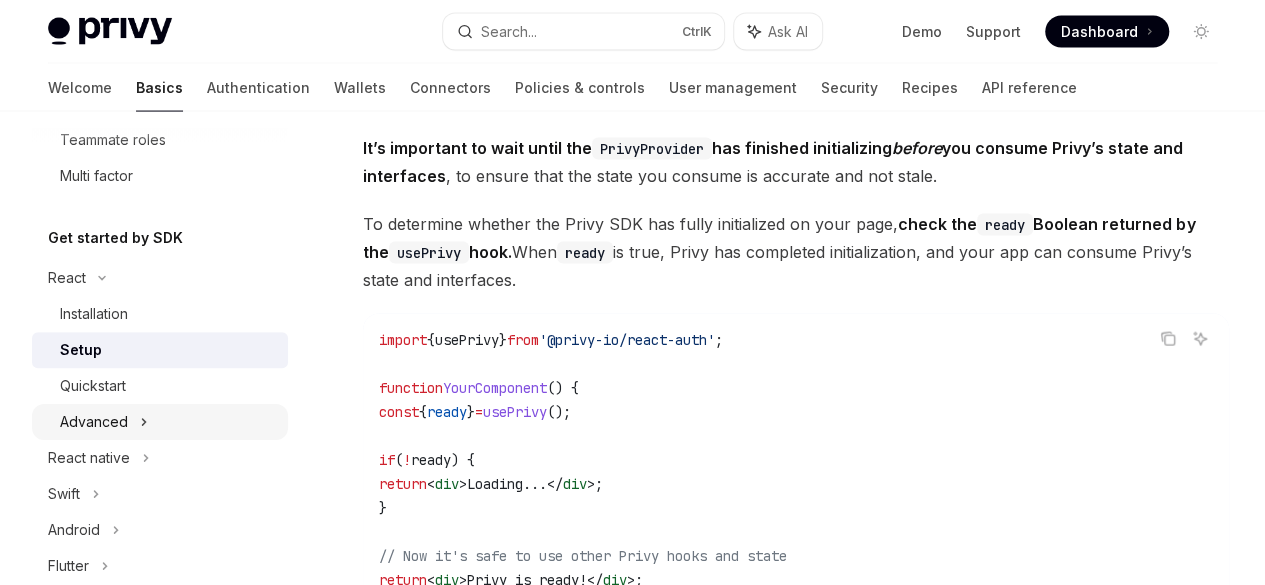 click on "Advanced" at bounding box center [94, 422] 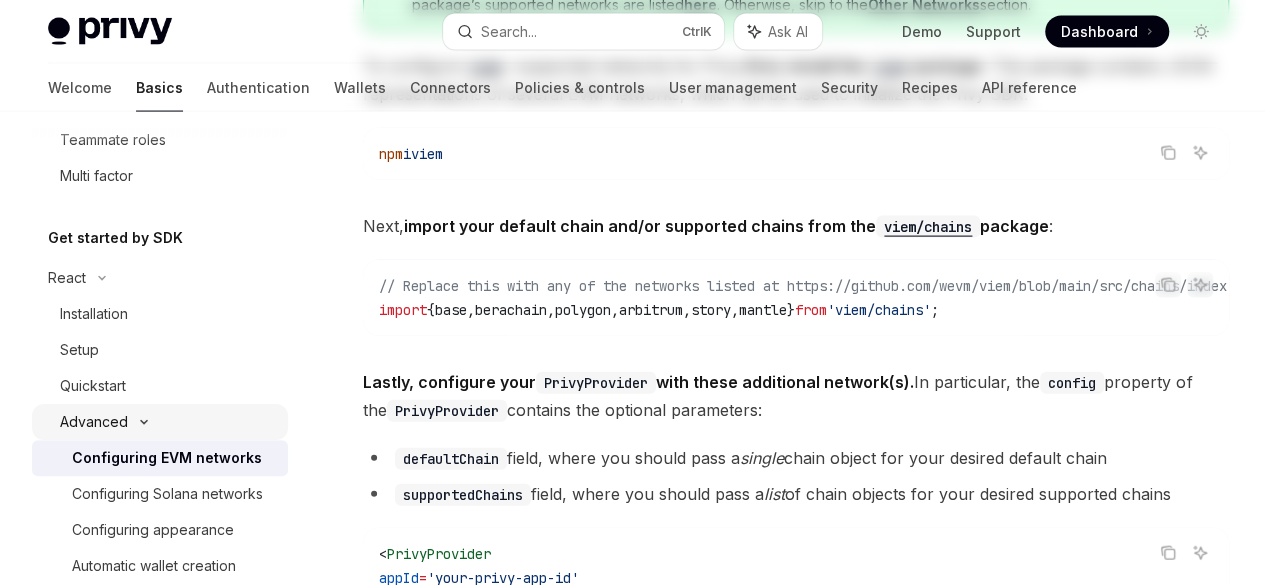 scroll, scrollTop: 0, scrollLeft: 0, axis: both 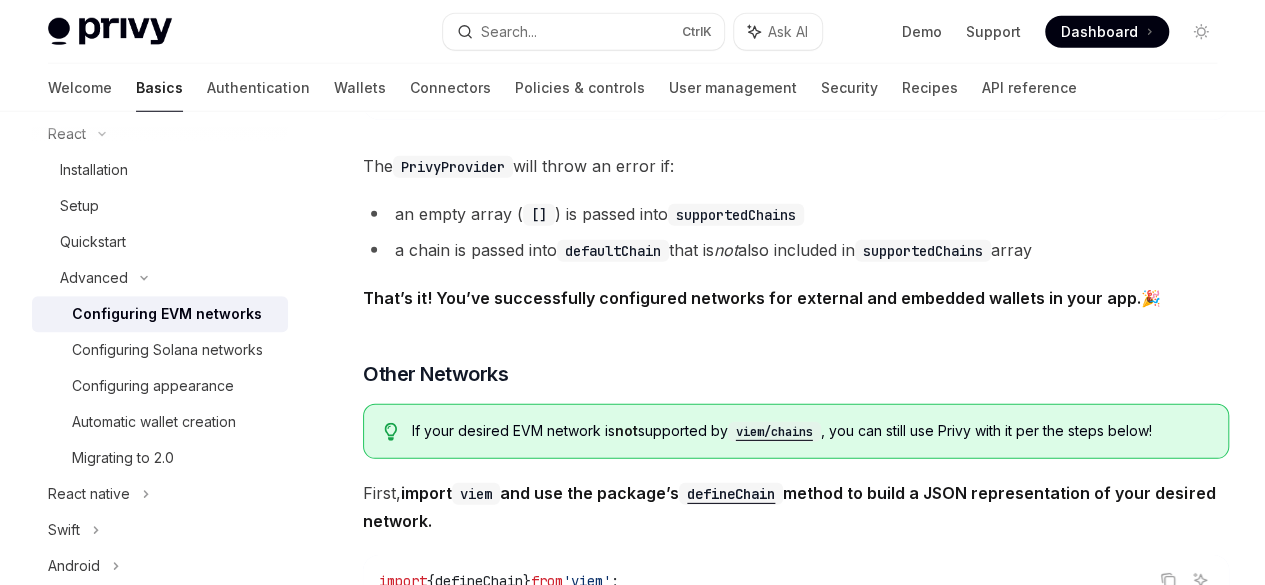 click 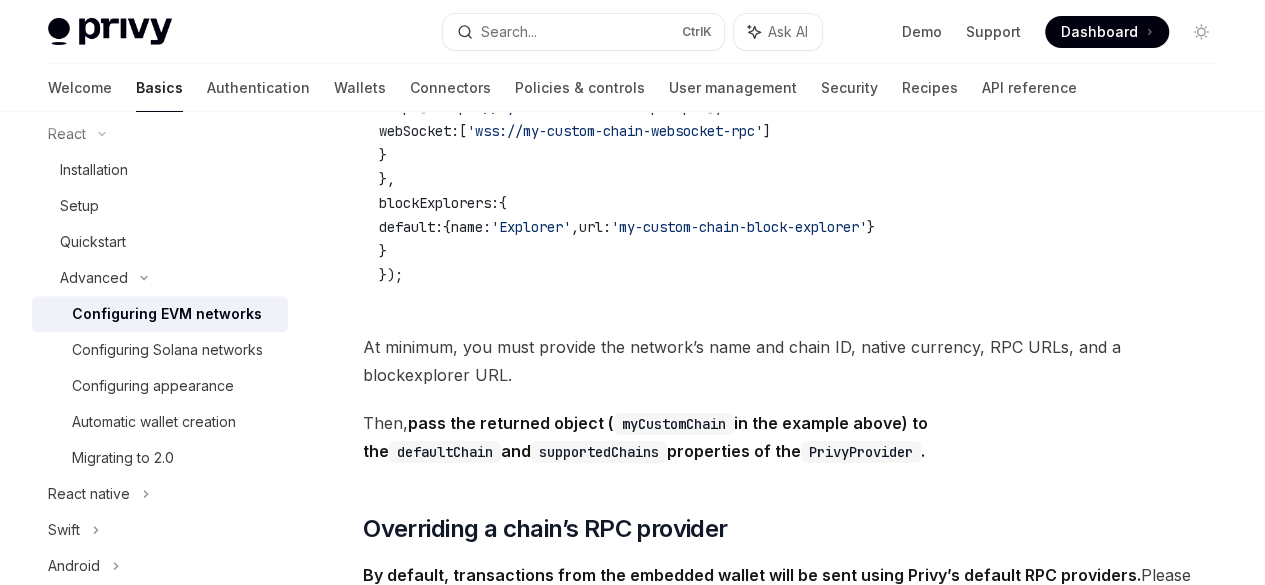 scroll, scrollTop: 3557, scrollLeft: 0, axis: vertical 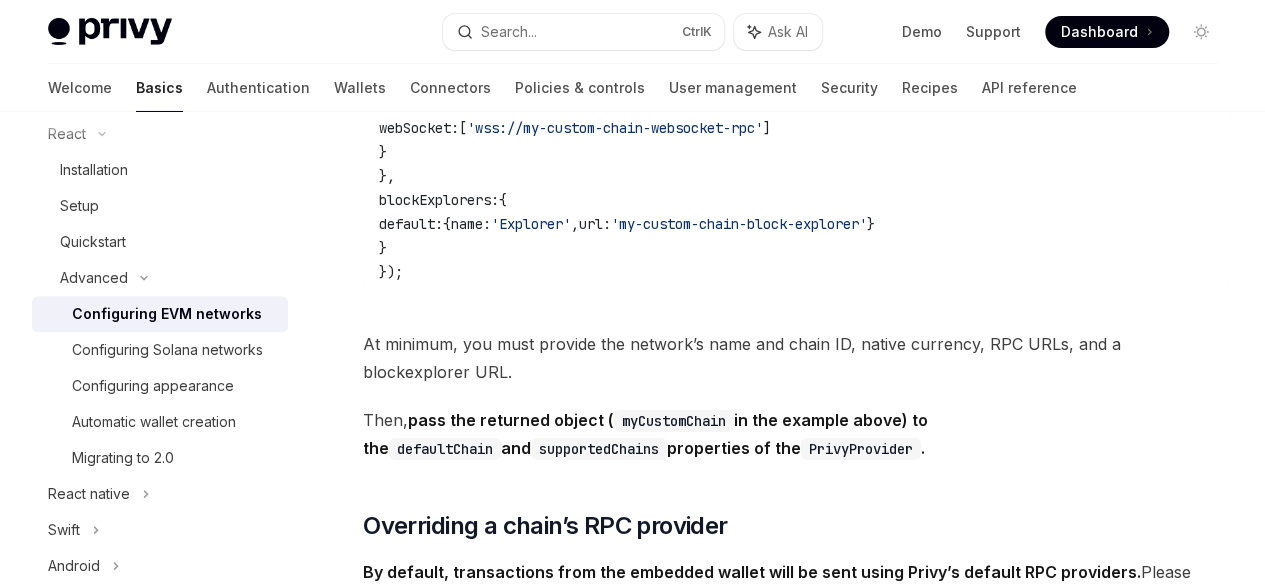 drag, startPoint x: 677, startPoint y: 386, endPoint x: 544, endPoint y: 374, distance: 133.54025 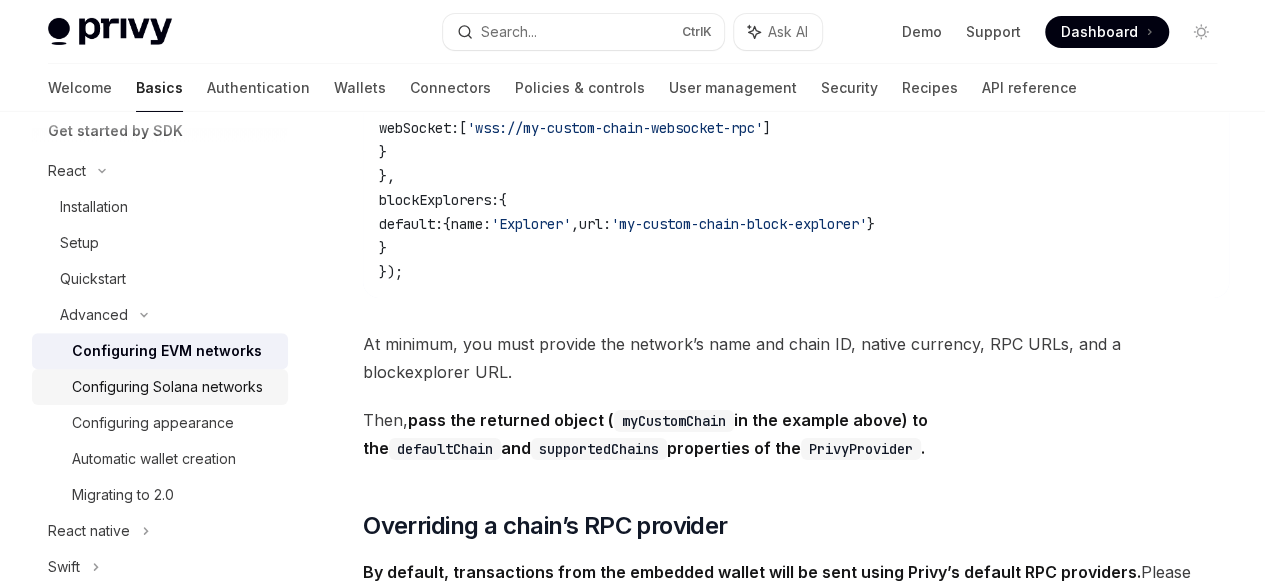 scroll, scrollTop: 450, scrollLeft: 0, axis: vertical 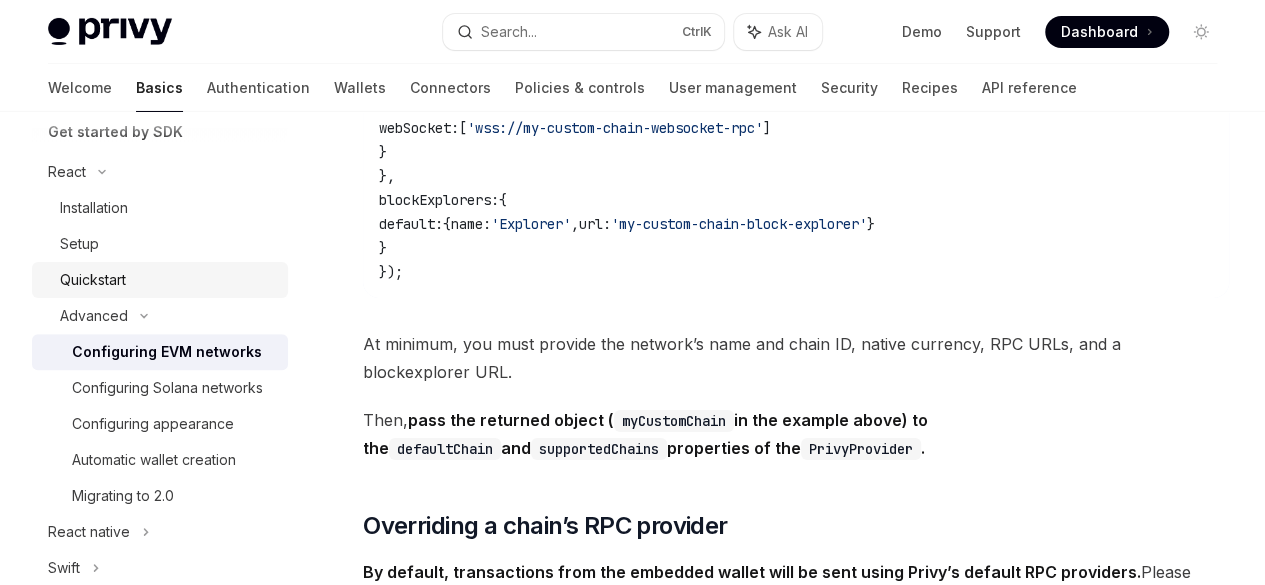 click on "Quickstart" at bounding box center (93, 280) 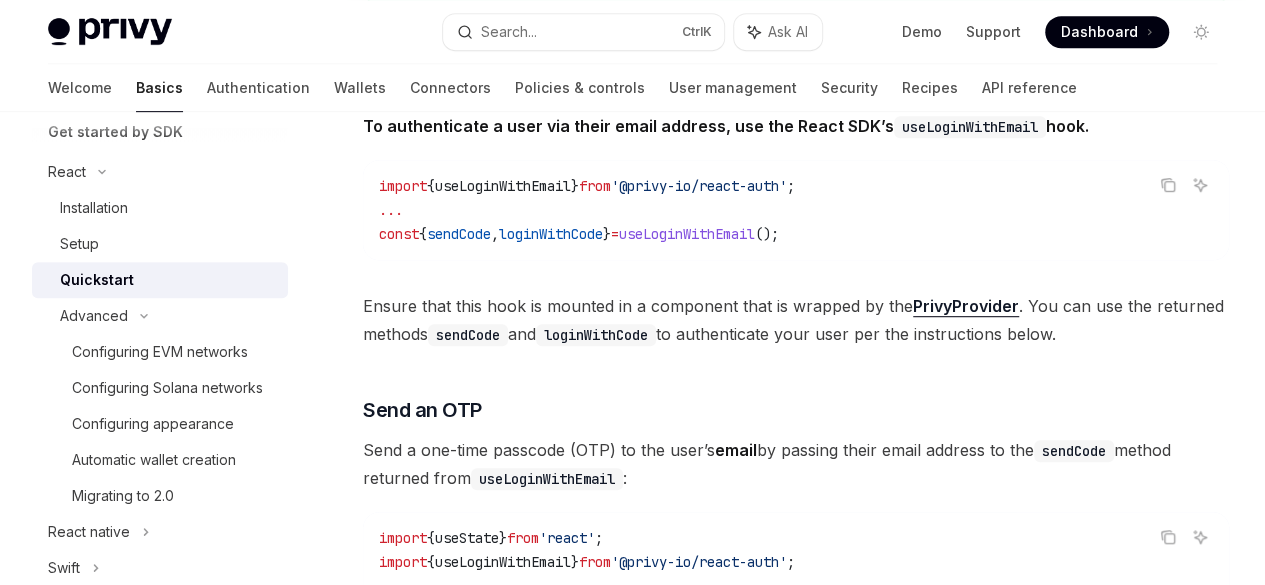 scroll, scrollTop: 465, scrollLeft: 0, axis: vertical 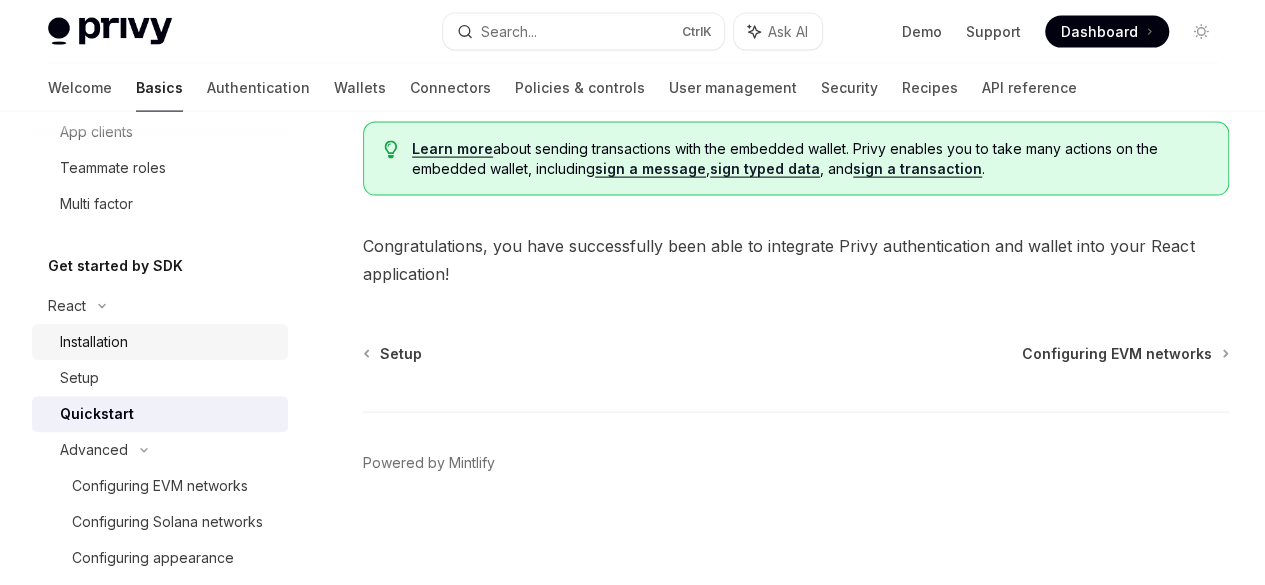 click on "Installation" at bounding box center (168, 342) 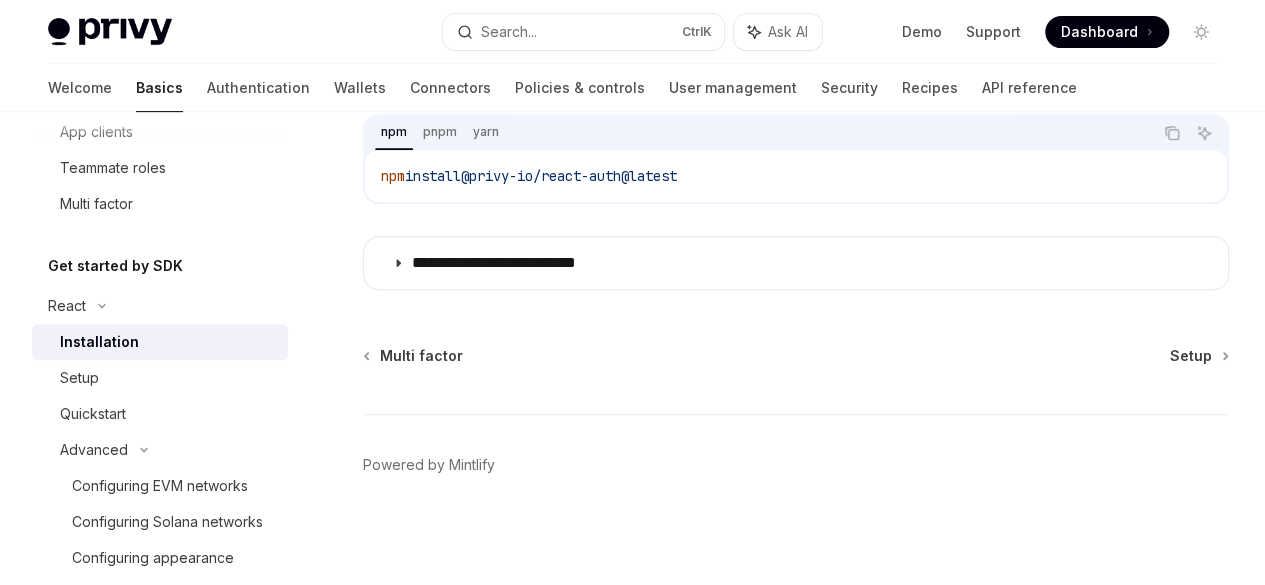 scroll, scrollTop: 304, scrollLeft: 0, axis: vertical 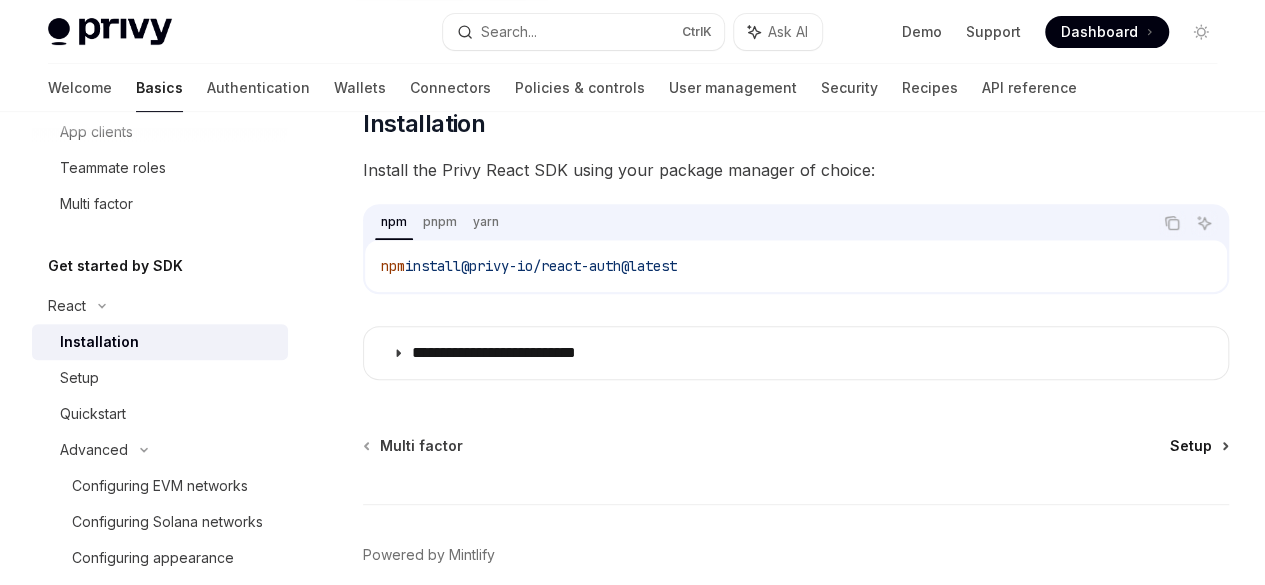 click on "Setup" at bounding box center (1191, 446) 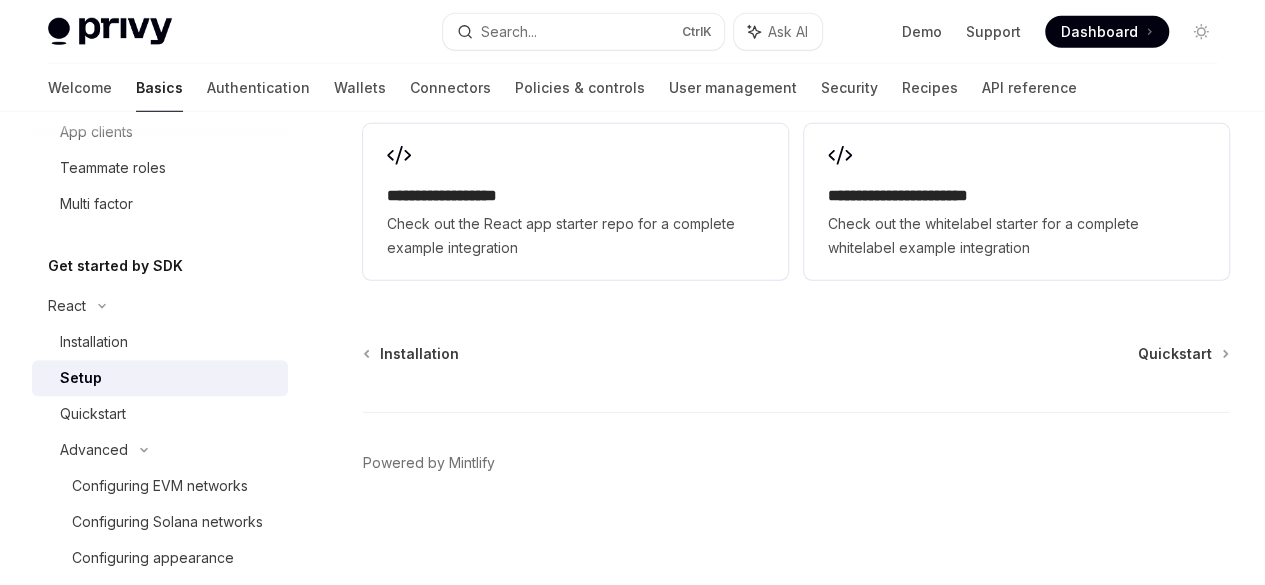 scroll, scrollTop: 2881, scrollLeft: 0, axis: vertical 